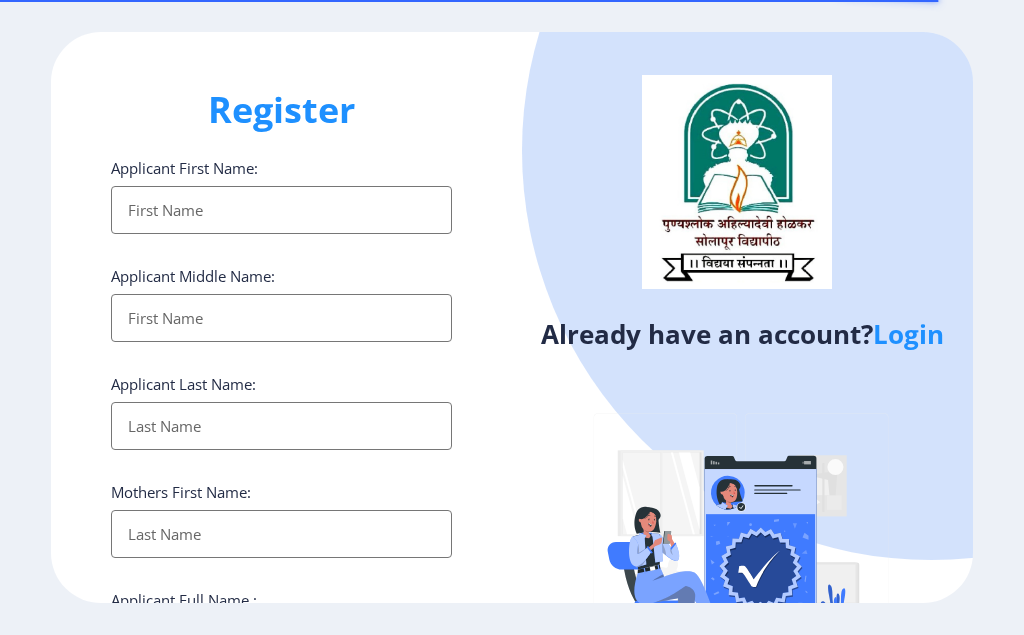 select 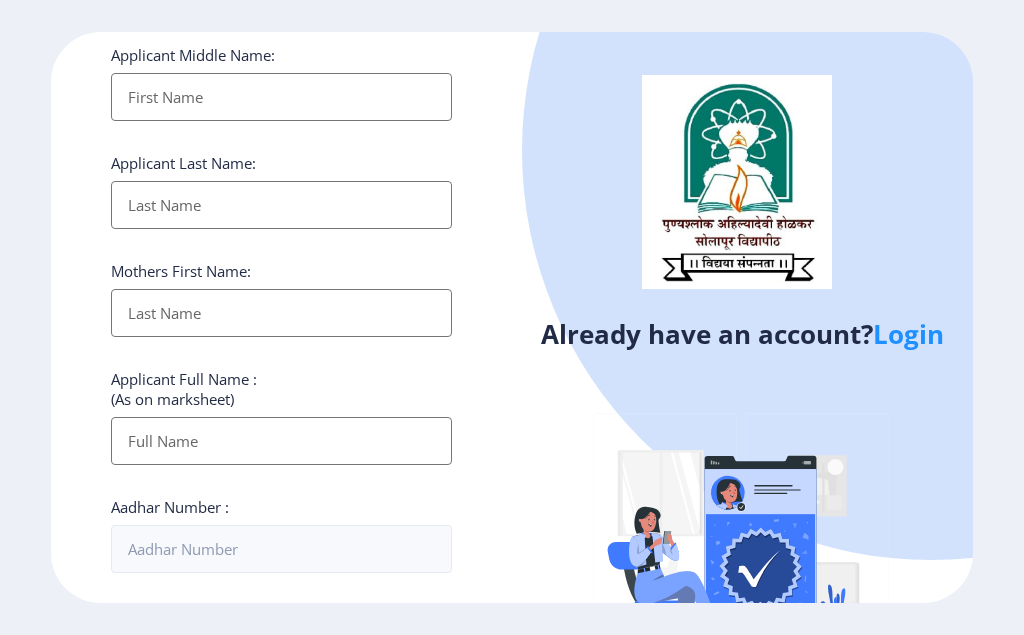 scroll, scrollTop: 0, scrollLeft: 0, axis: both 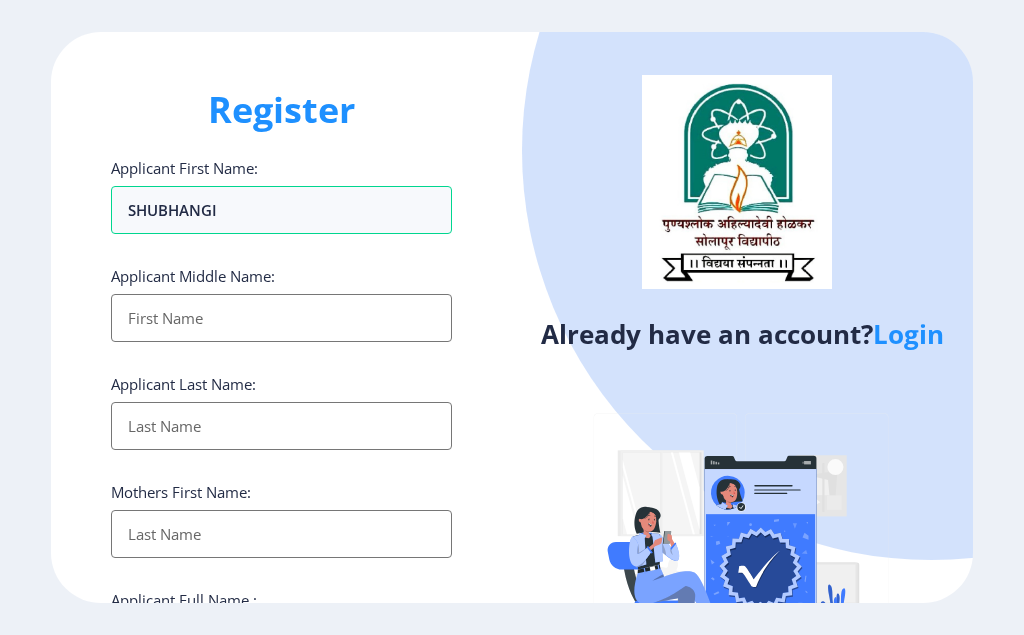 type on "SHUBHANGI" 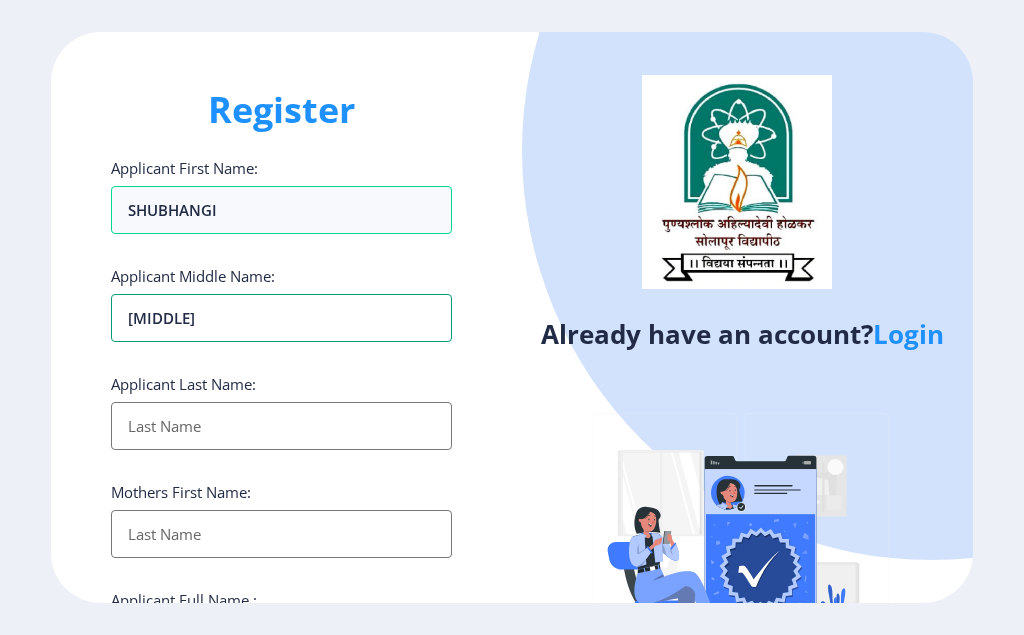 type on "[MIDDLE]" 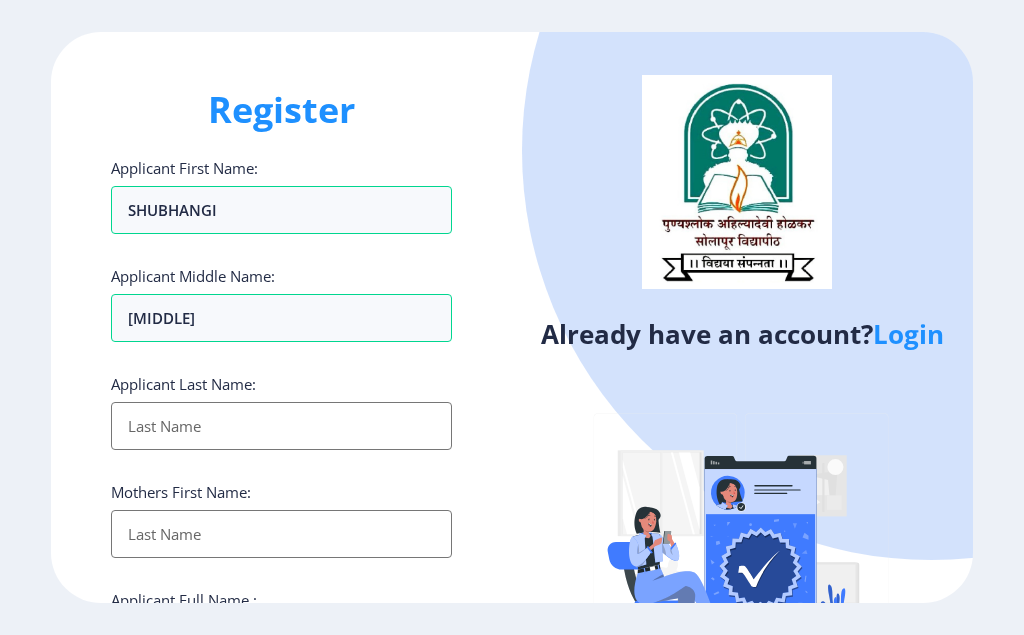 click on "Applicant First Name:" at bounding box center [281, 426] 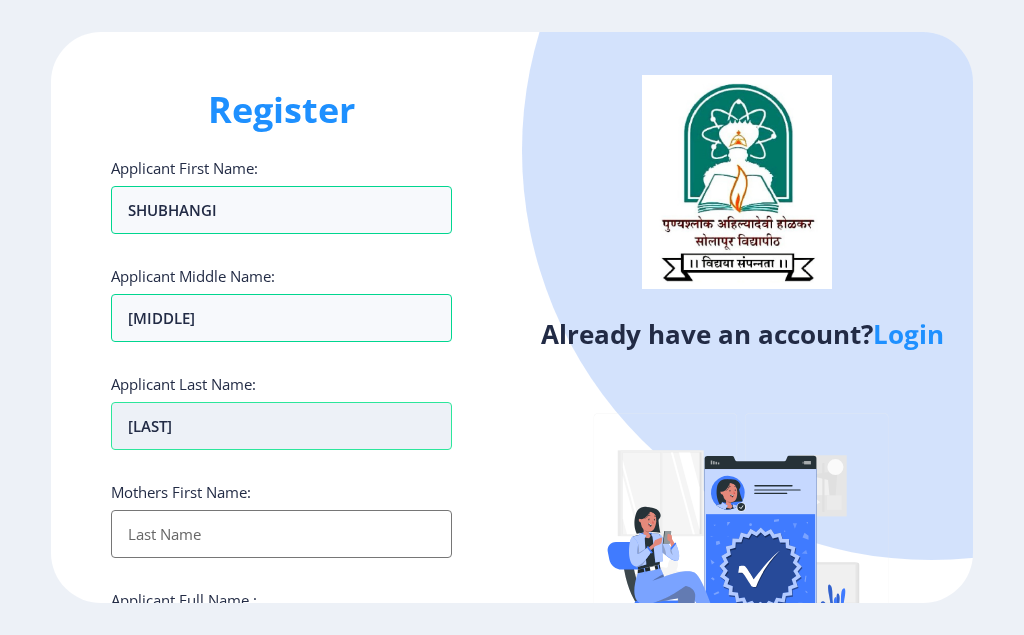 scroll, scrollTop: 360, scrollLeft: 0, axis: vertical 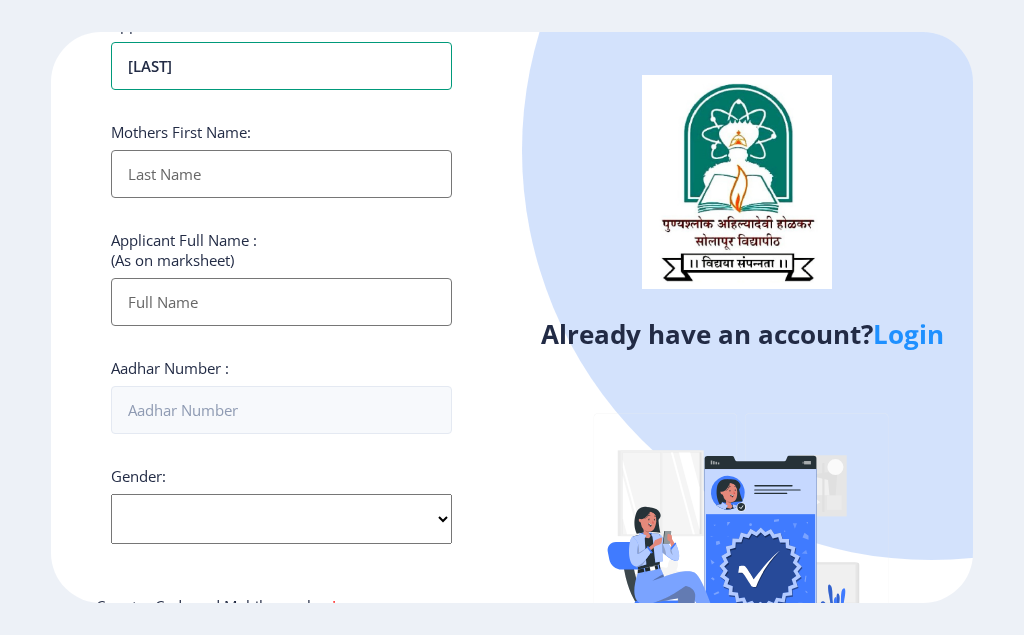 type on "[LAST]" 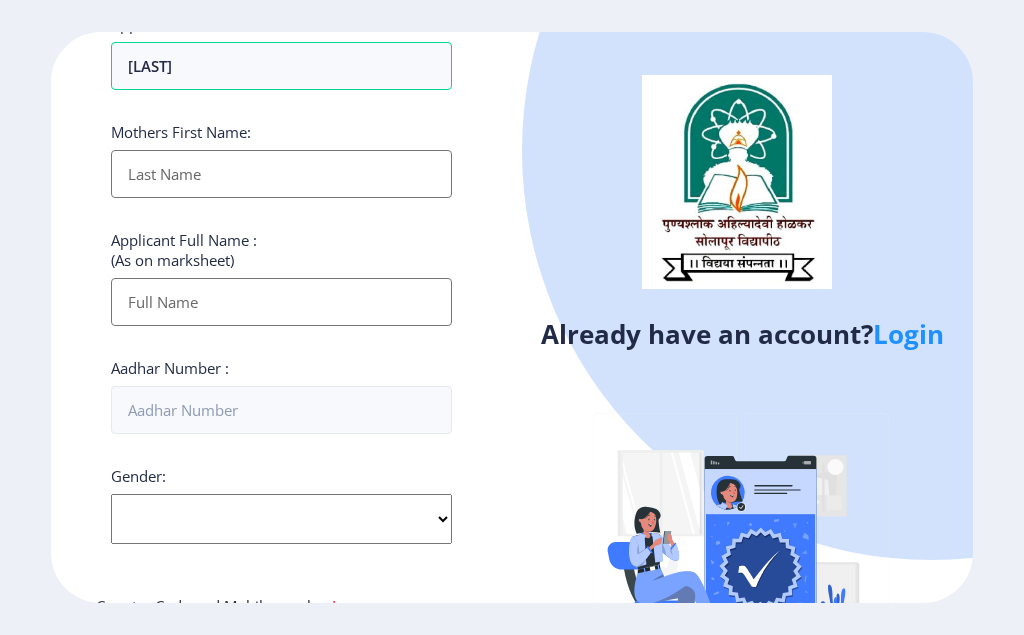 click on "Applicant First Name:" at bounding box center [281, 174] 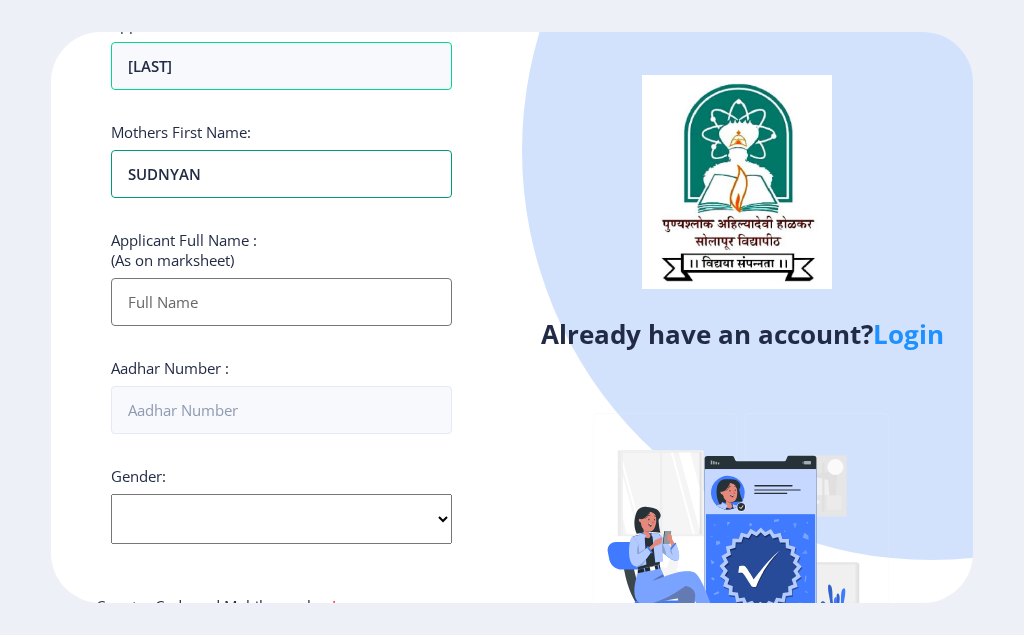 type on "SUDNYAN" 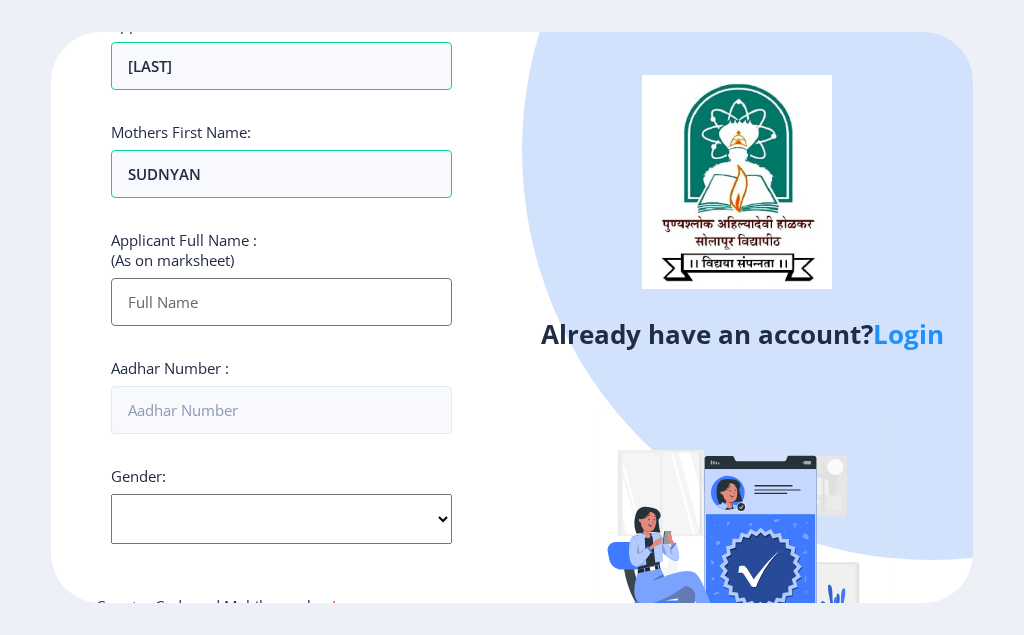 click on "Applicant First Name:" at bounding box center [281, 302] 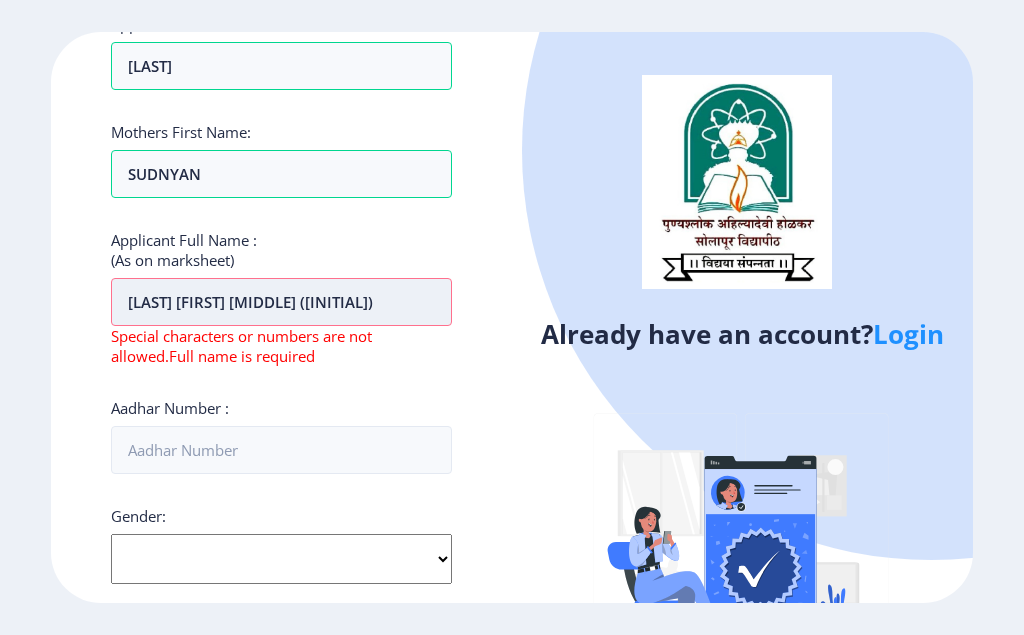 scroll, scrollTop: 0, scrollLeft: 14, axis: horizontal 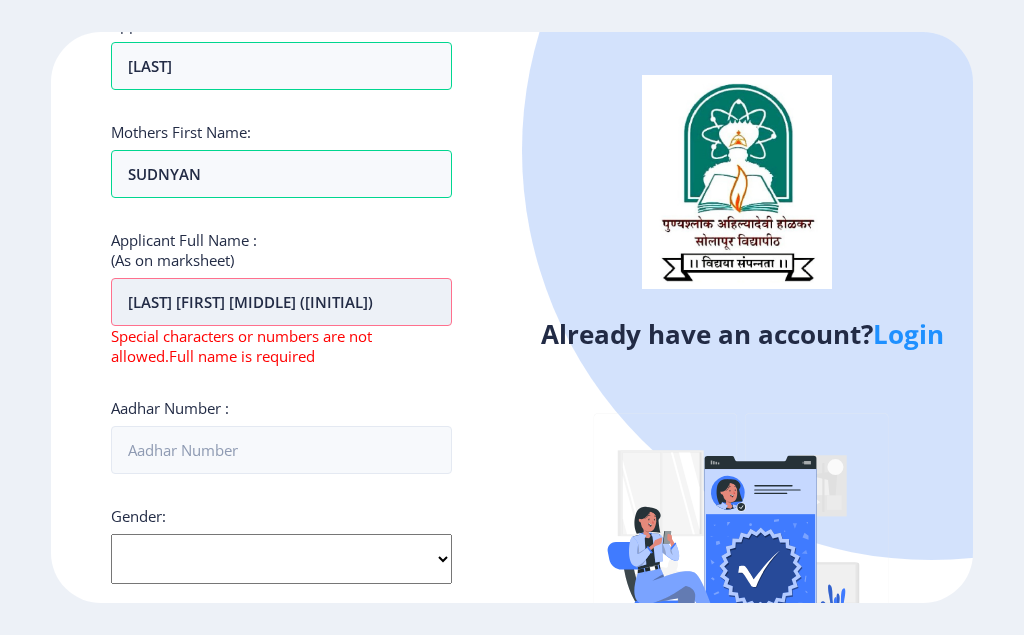 click on "[LAST] [FIRST] [MIDDLE] ([INITIAL])" at bounding box center [281, 302] 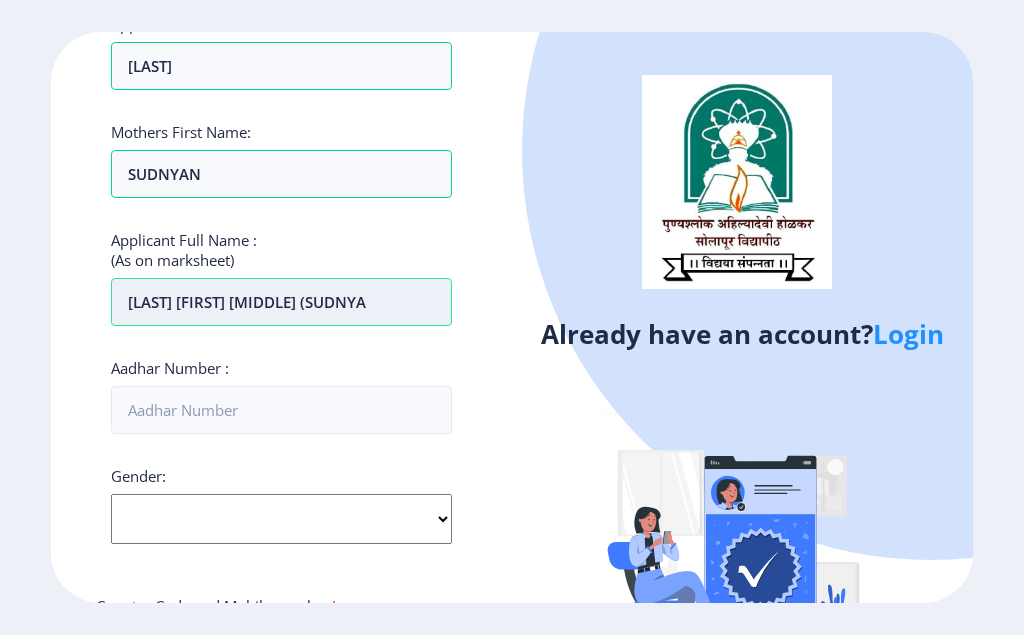 scroll, scrollTop: 0, scrollLeft: 0, axis: both 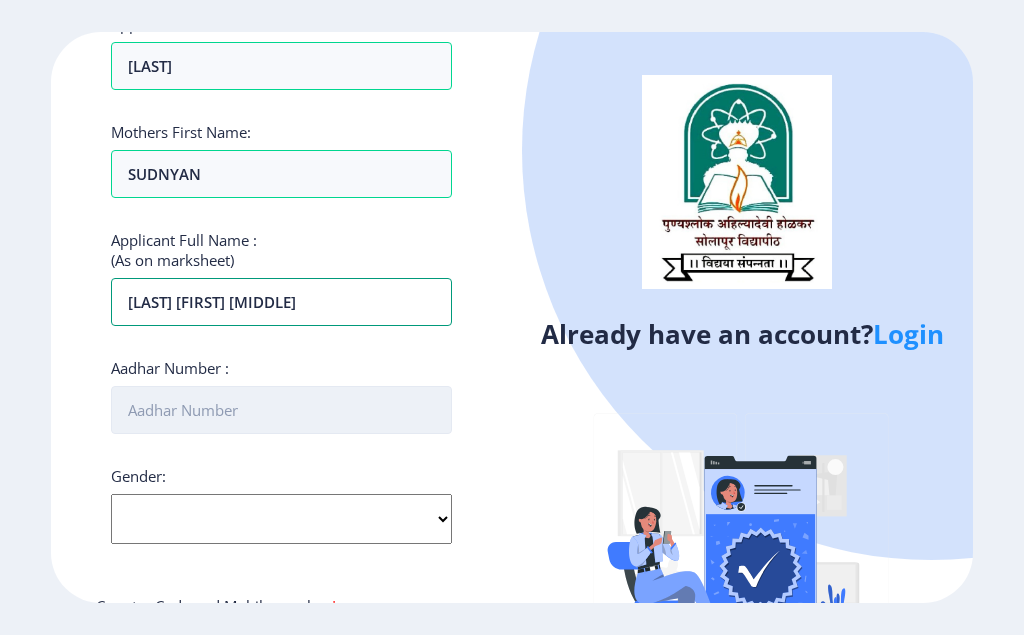 type on "[LAST] [FIRST] [MIDDLE]" 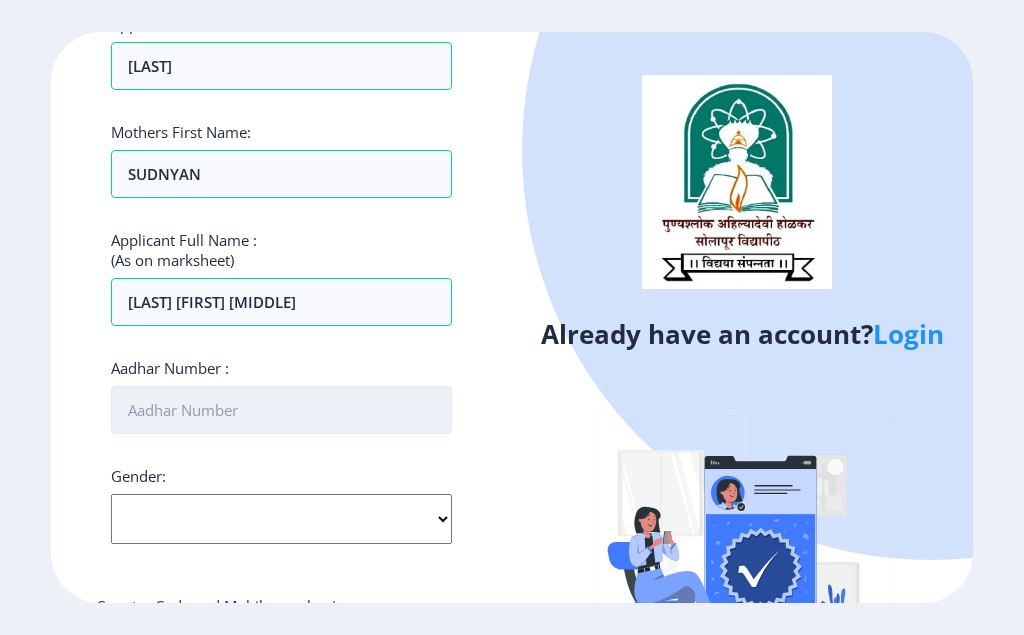 click on "Aadhar Number :" at bounding box center (281, 410) 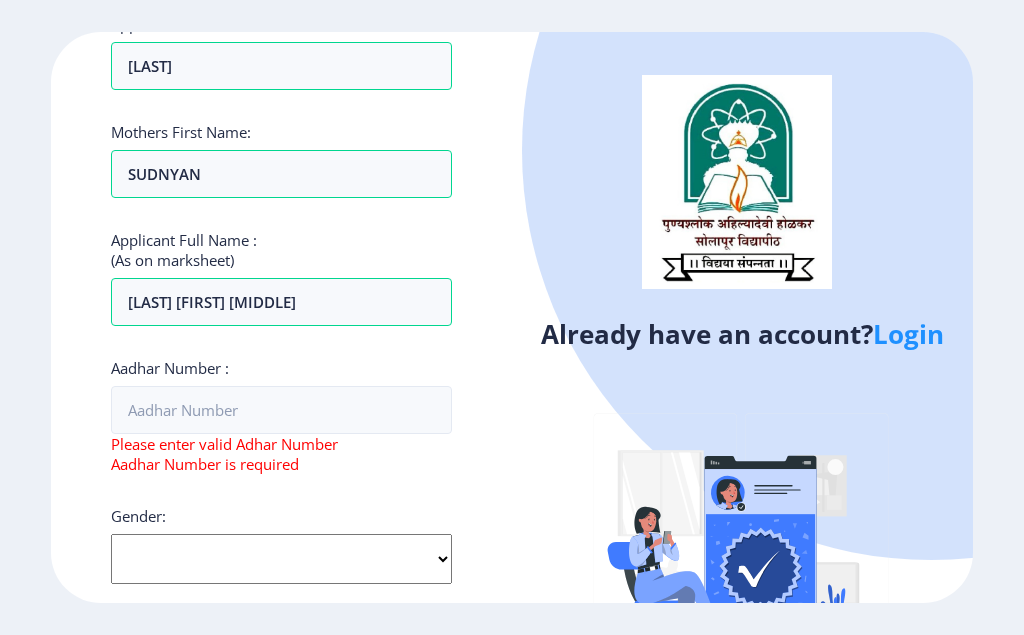 click on "Select Gender Male Female Other" 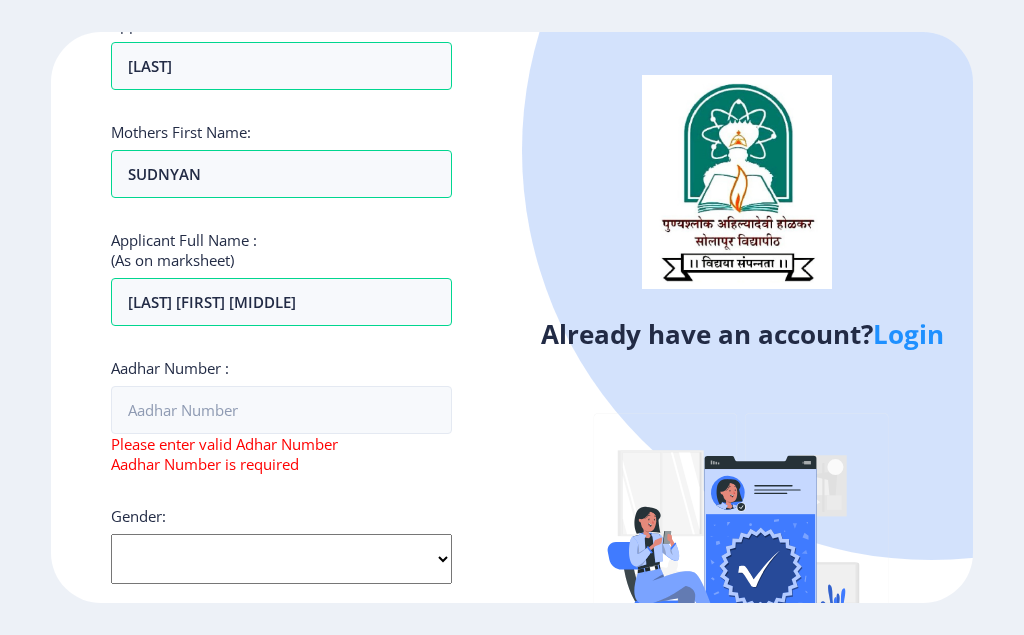 select on "Female" 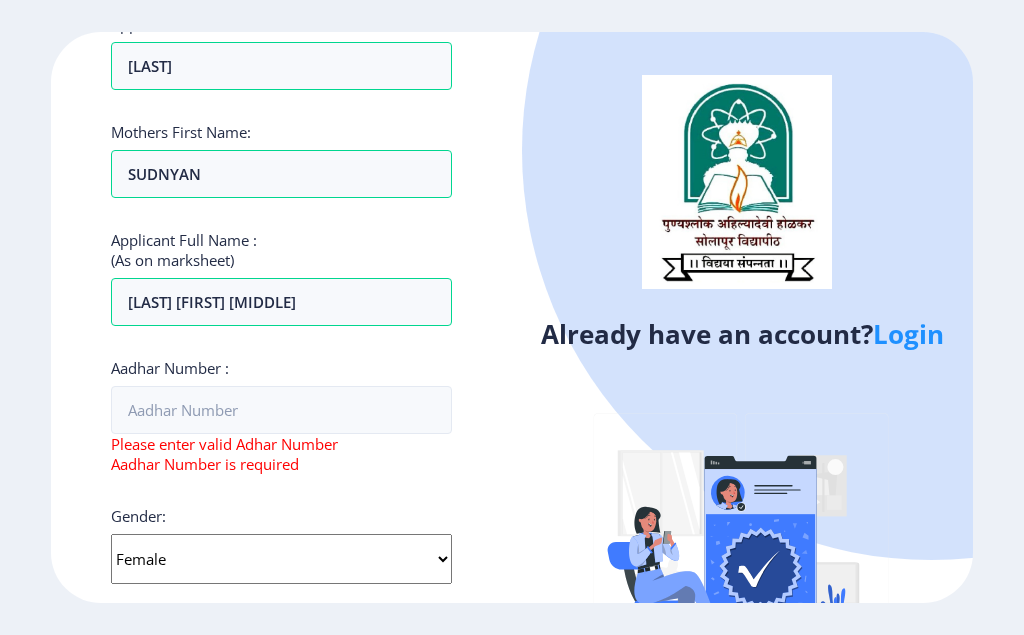 click on "Female" 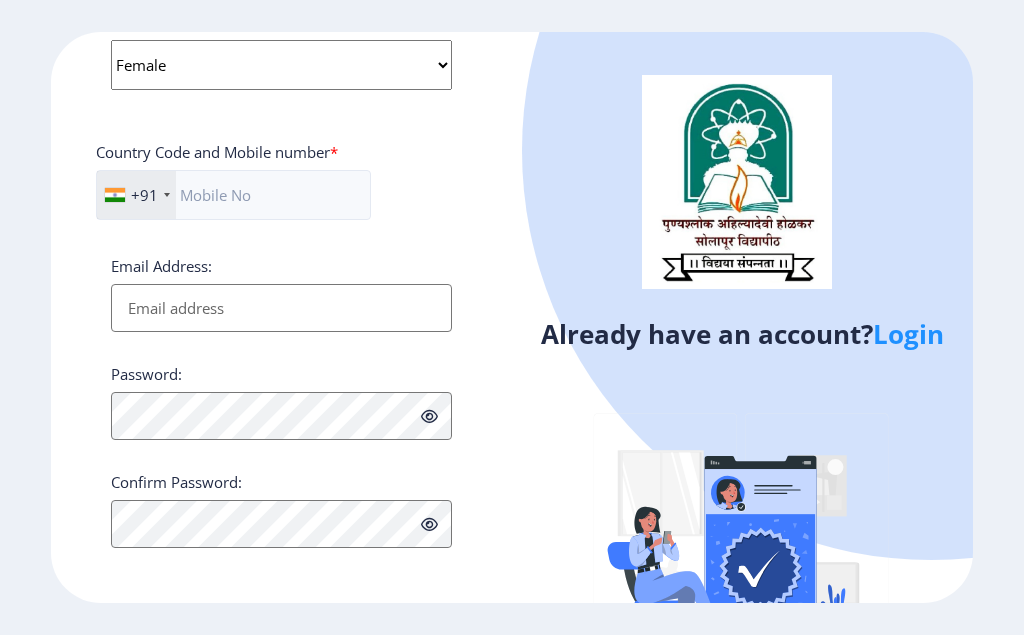 scroll, scrollTop: 861, scrollLeft: 0, axis: vertical 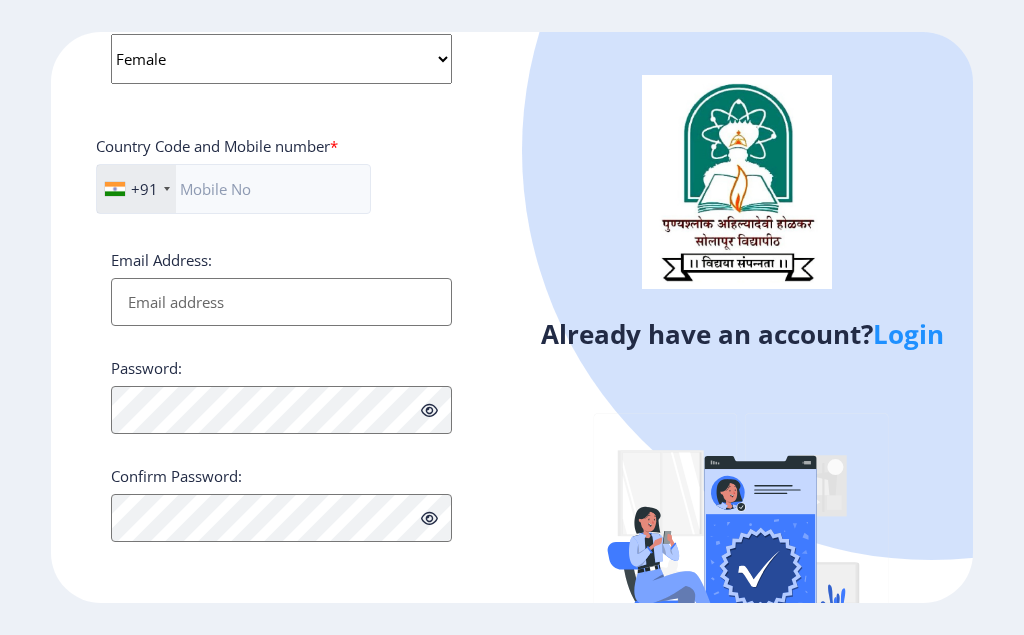 click on "Email Address:" at bounding box center (281, 302) 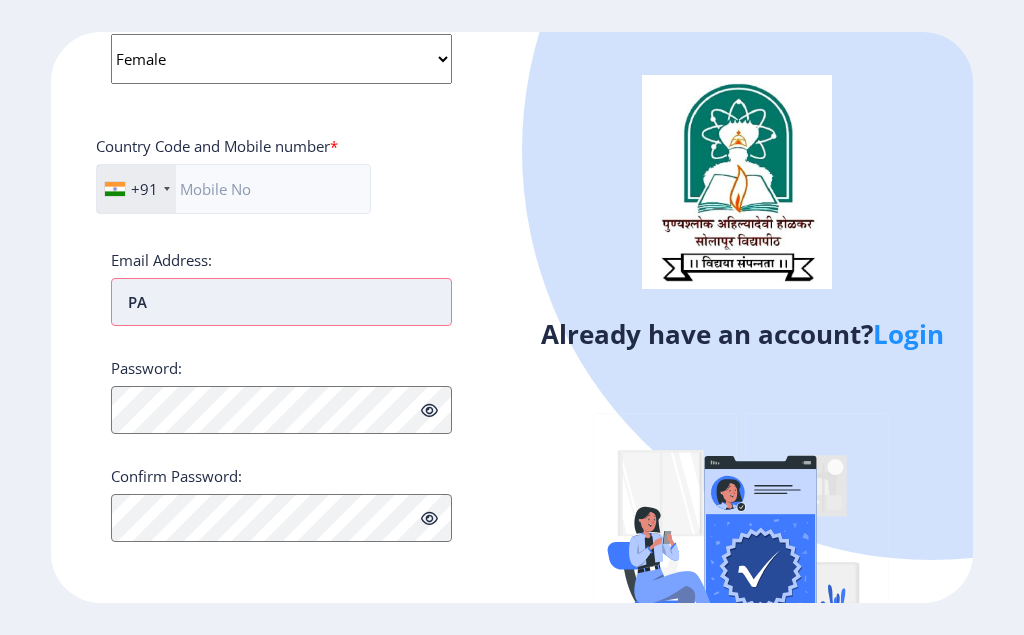 type on "P" 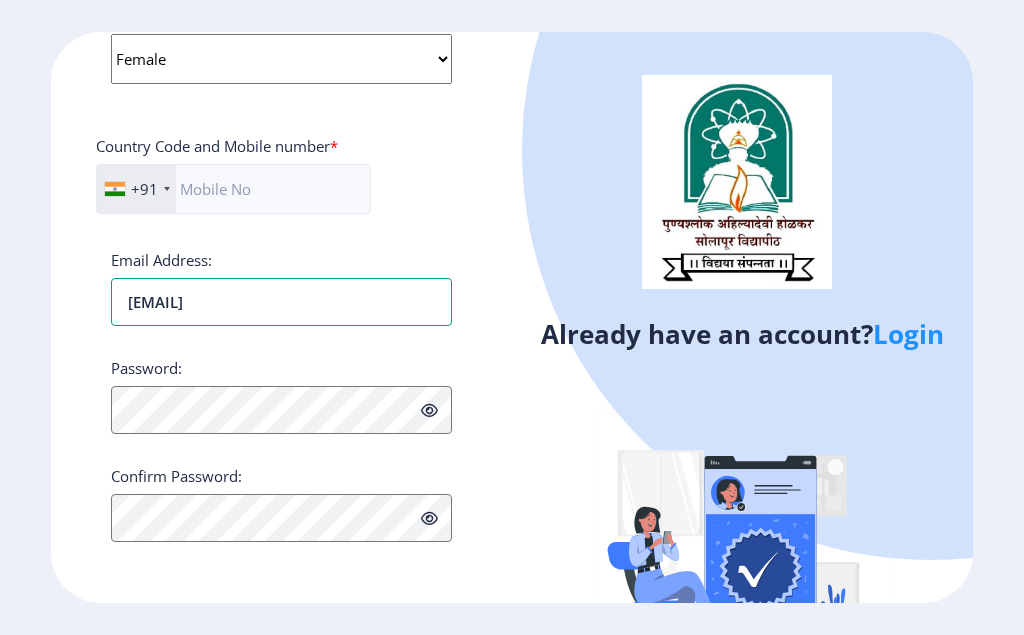 type on "[EMAIL]" 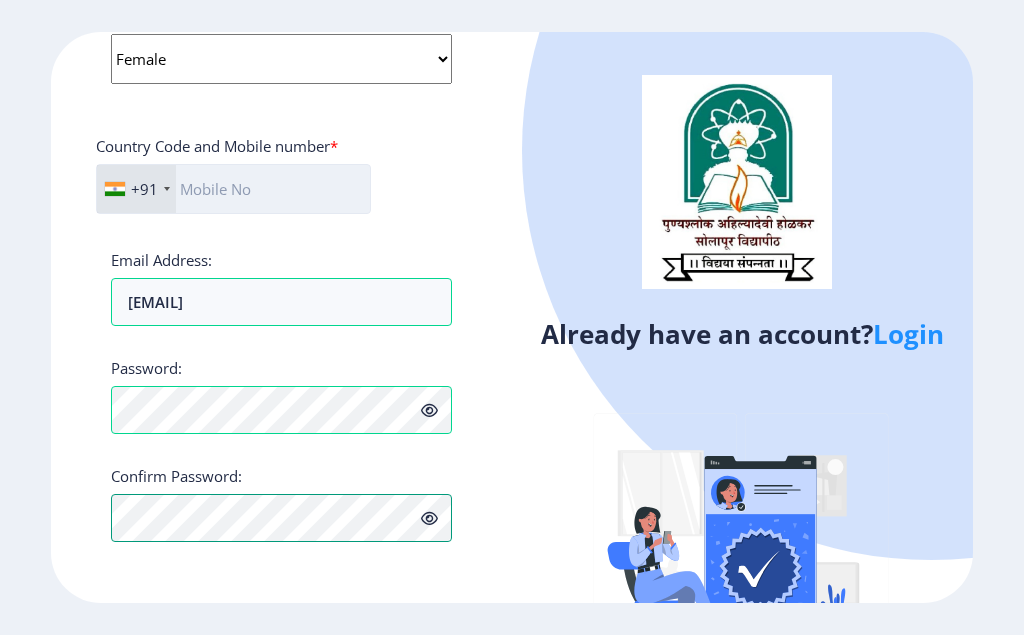 scroll, scrollTop: 741, scrollLeft: 0, axis: vertical 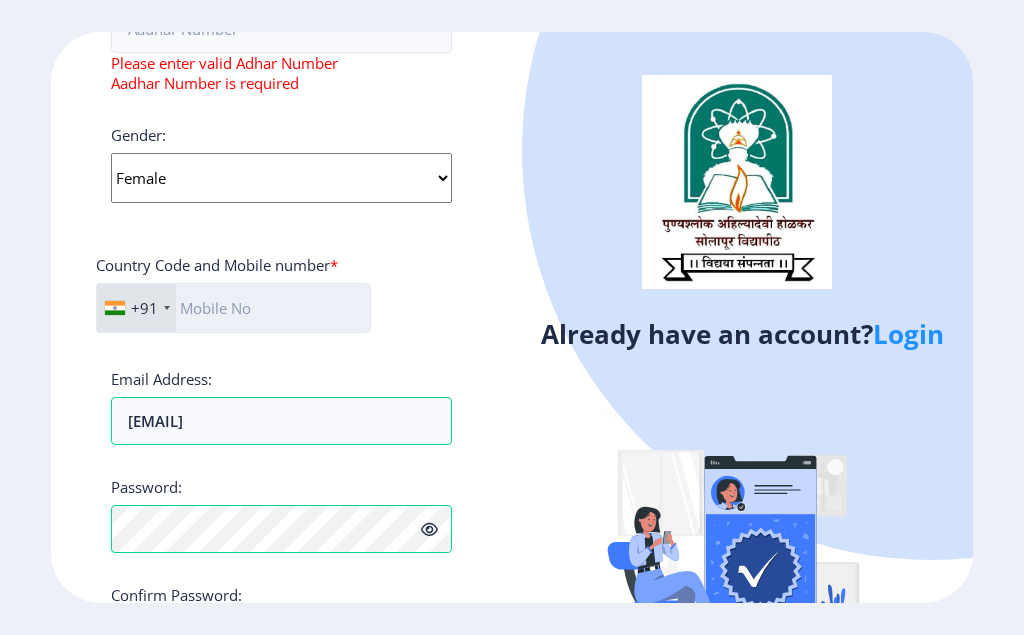 click 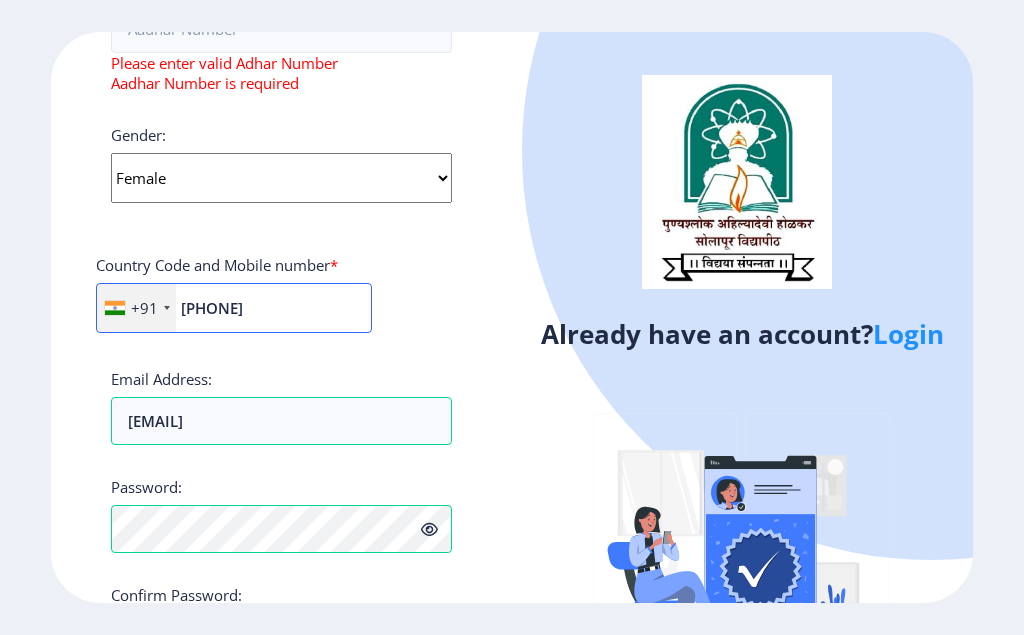 scroll, scrollTop: 501, scrollLeft: 0, axis: vertical 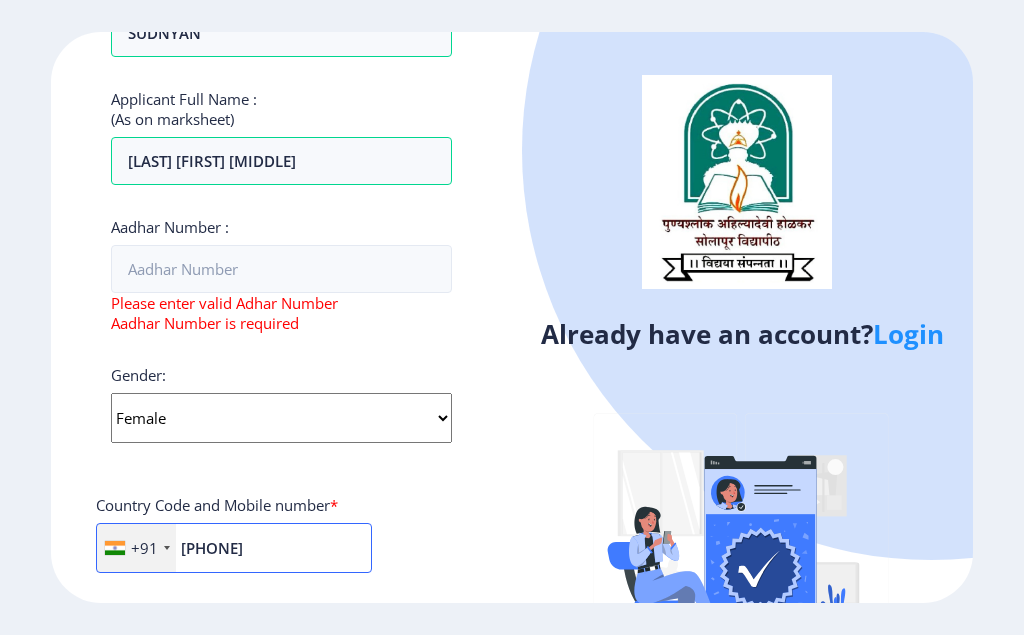 type on "[PHONE]" 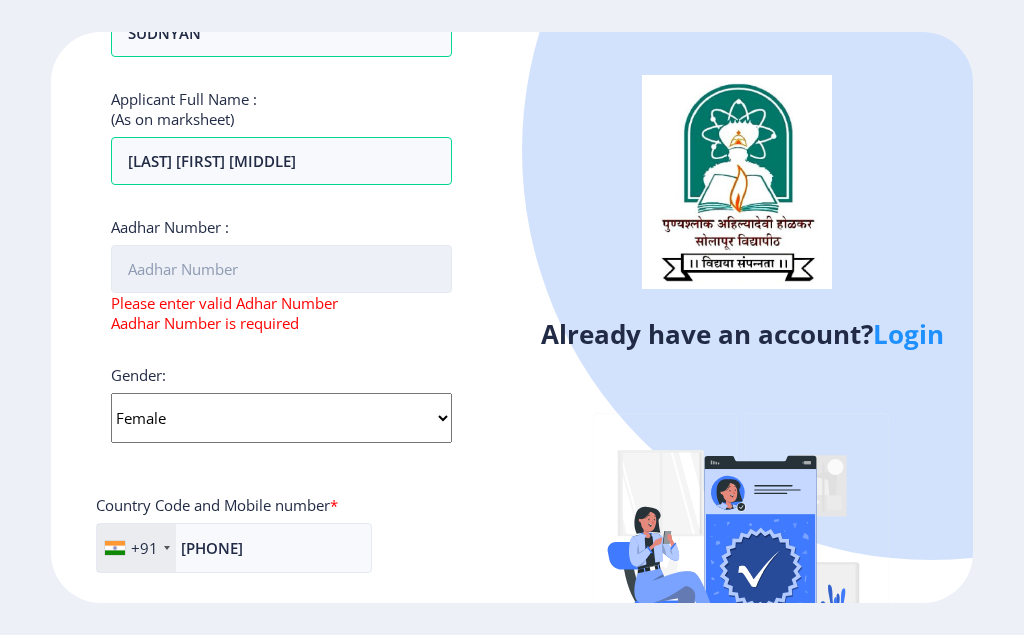 click on "Aadhar Number :" at bounding box center [281, 269] 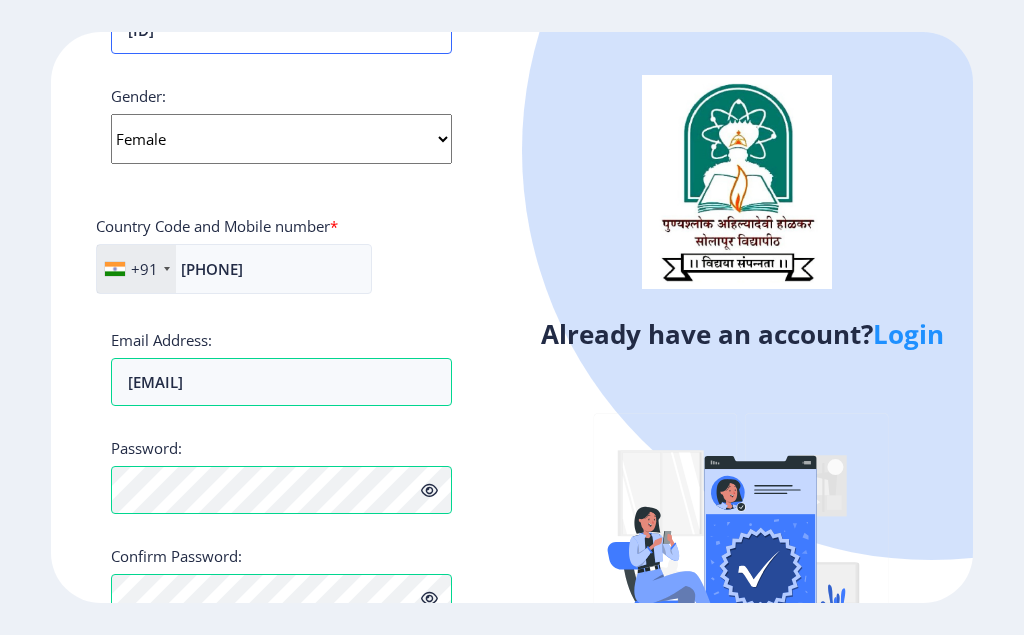 scroll, scrollTop: 845, scrollLeft: 0, axis: vertical 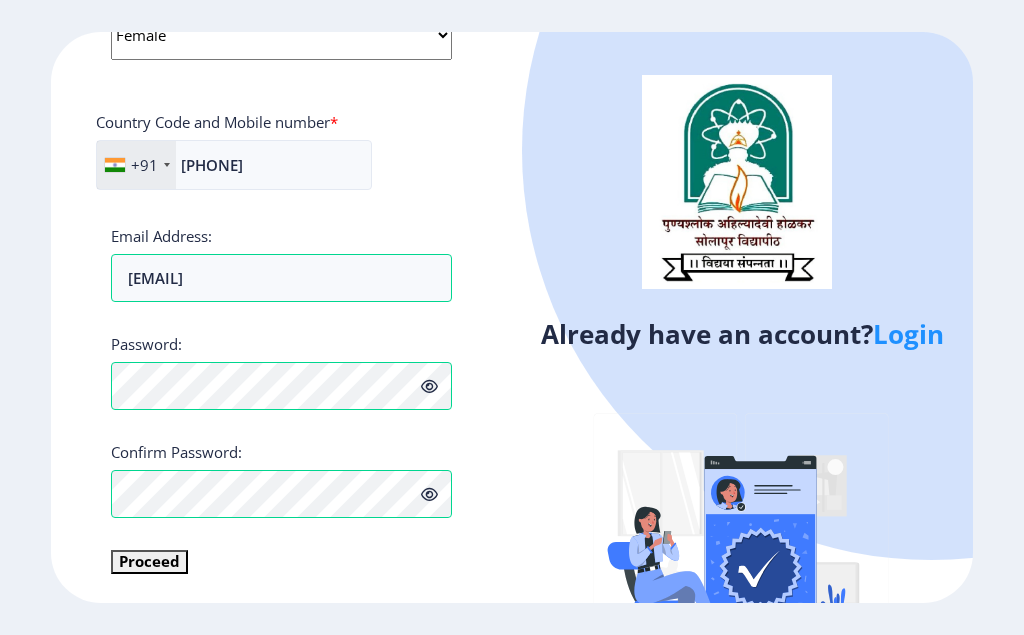 type on "[ID]" 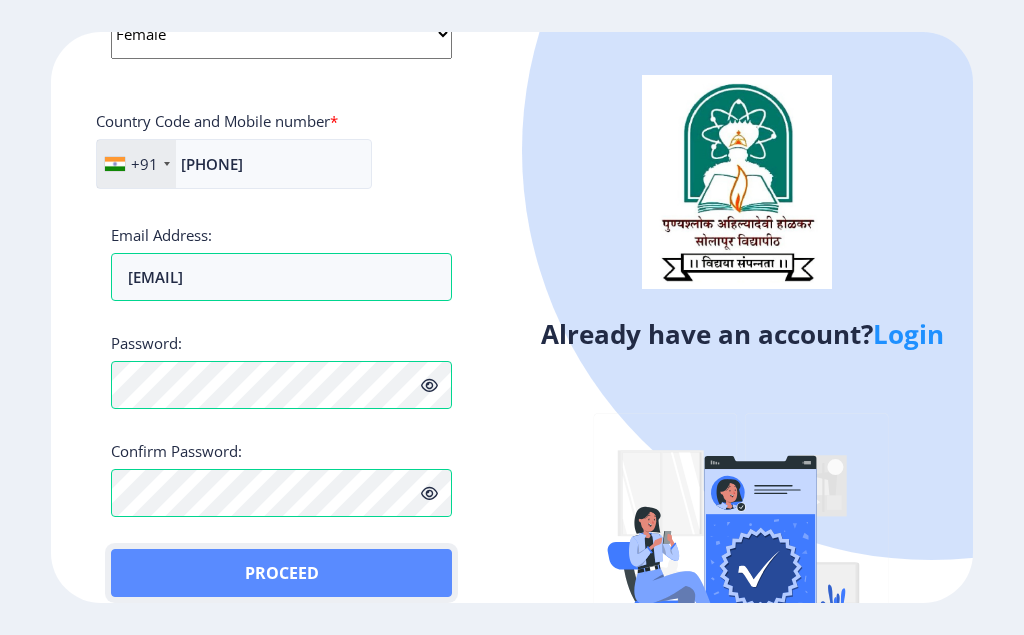 click on "Proceed" 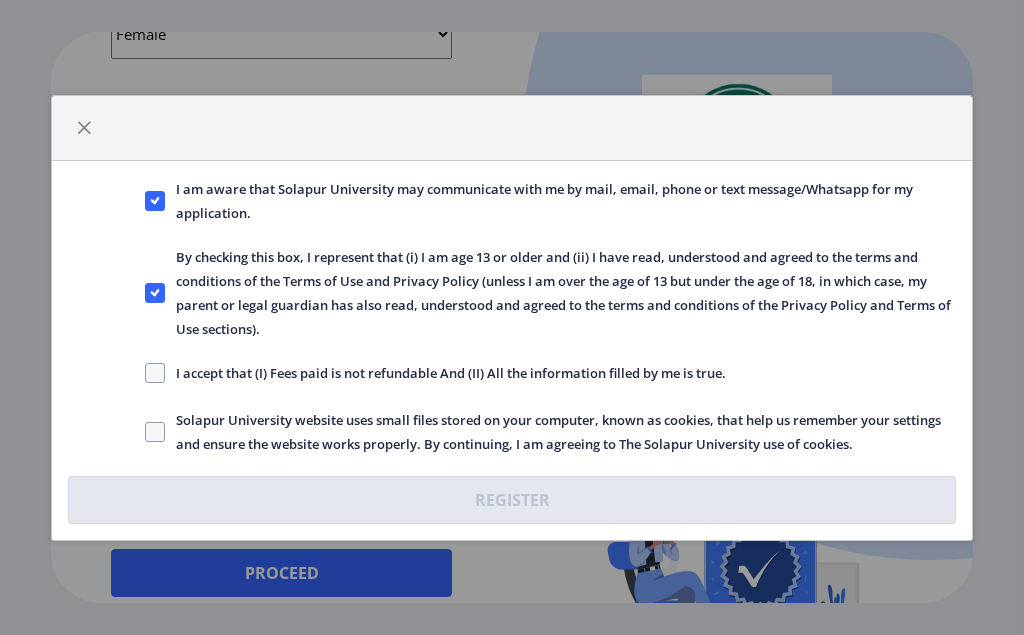 click on "I accept that (I) Fees paid is not refundable And (II) All the information filled by me is true." 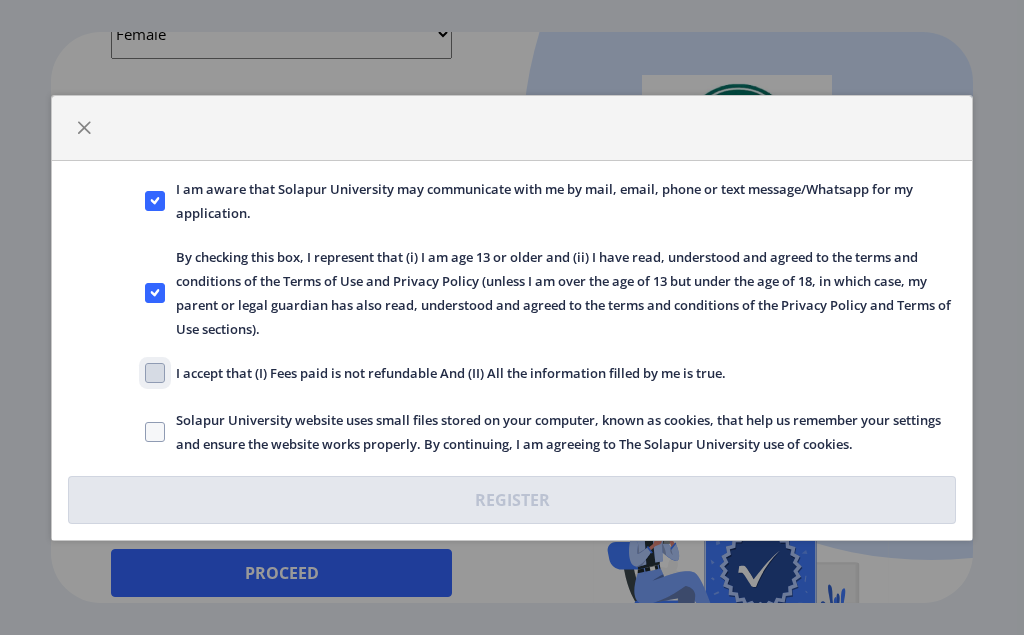 checkbox on "true" 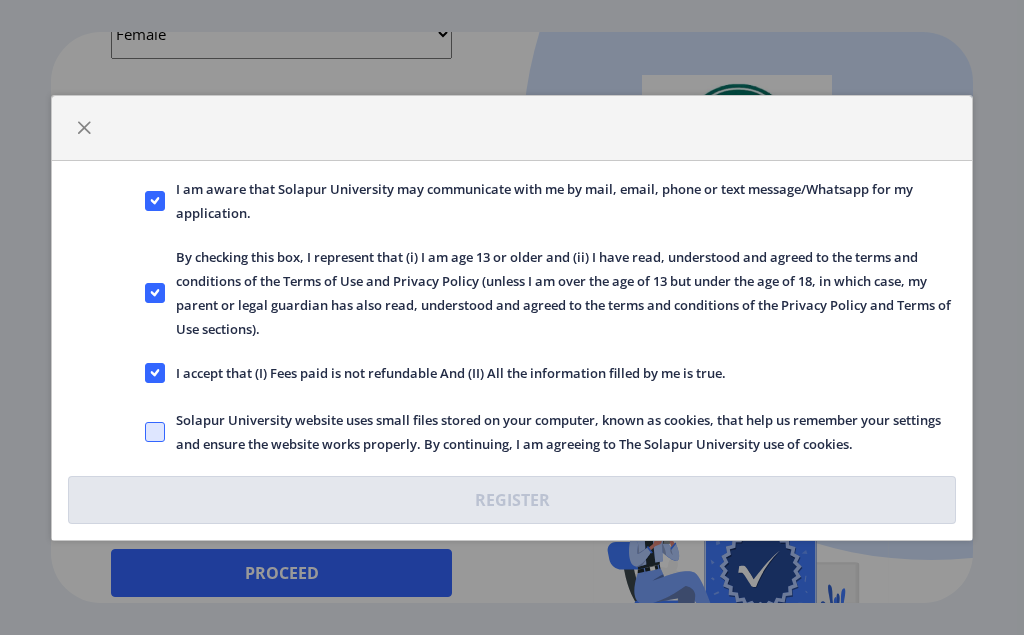 click 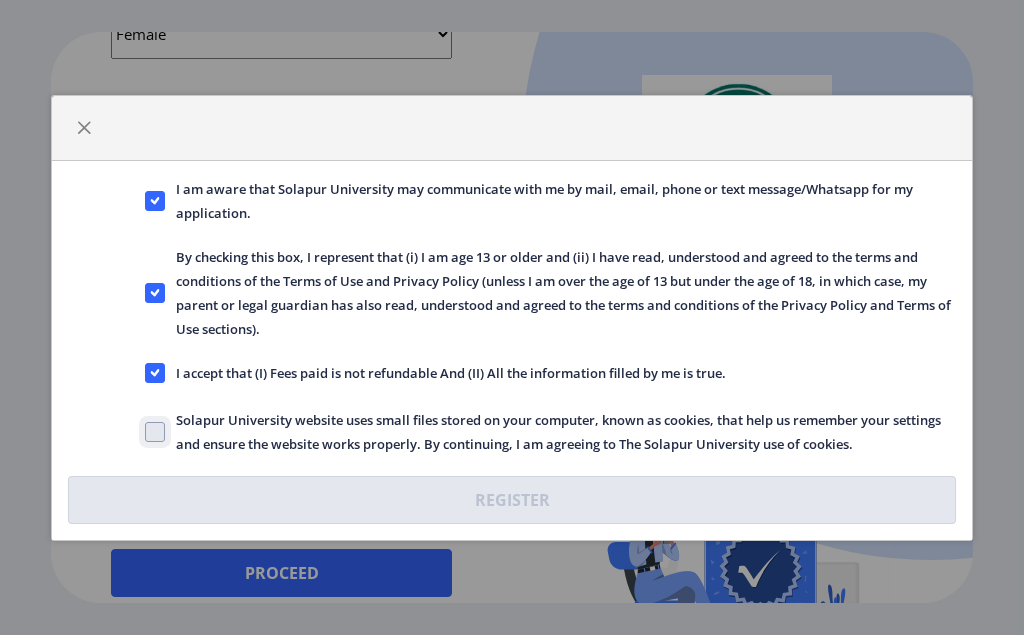 click on "Solapur University website uses small files stored on your computer, known as cookies, that help us remember your settings and ensure the website works properly. By continuing, I am agreeing to The Solapur University use of cookies." 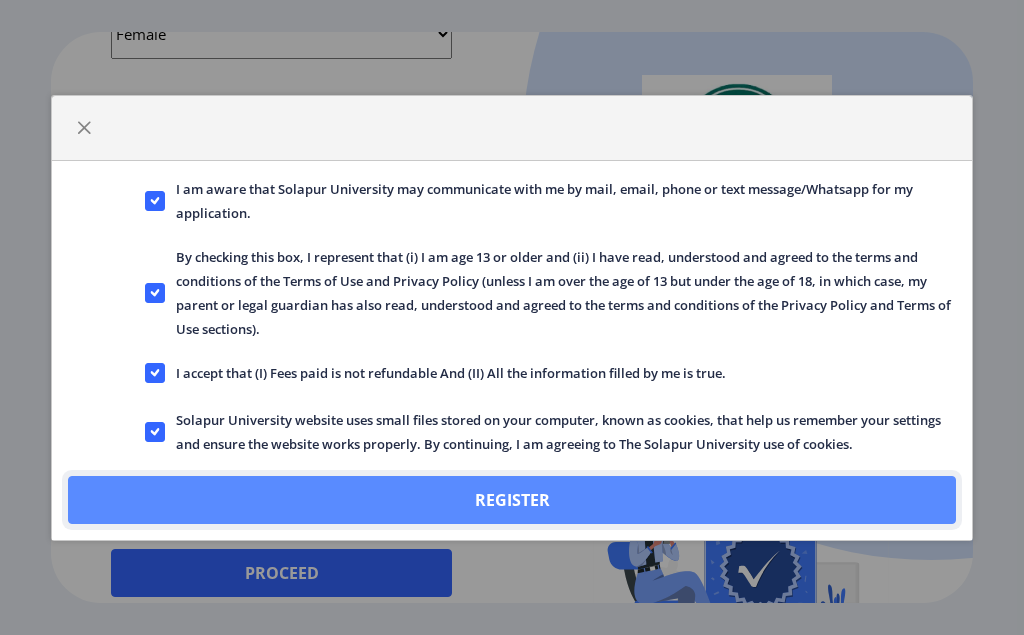 click on "Register" 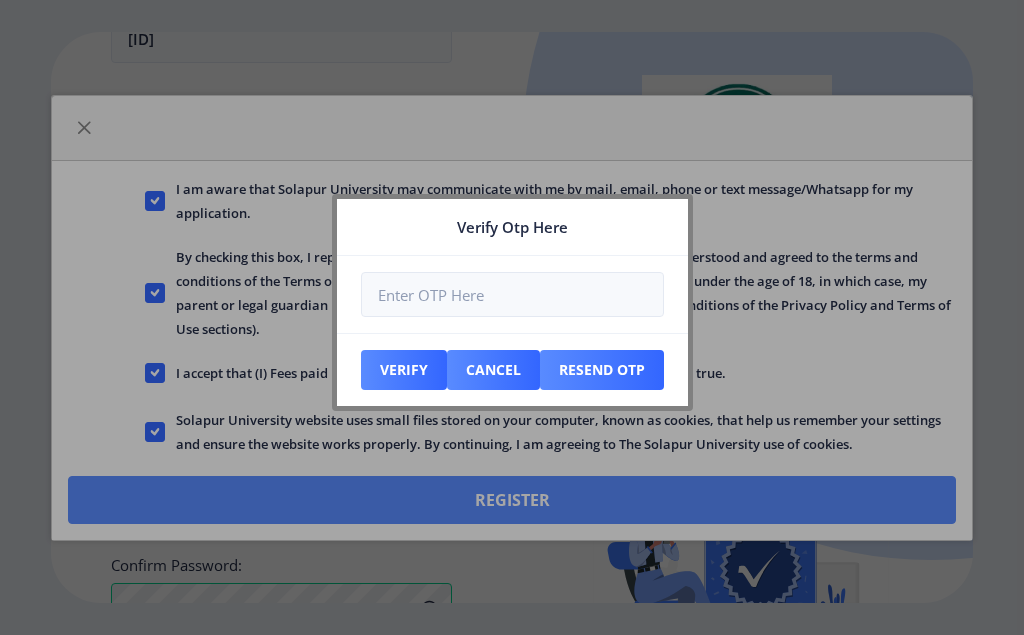 scroll, scrollTop: 959, scrollLeft: 0, axis: vertical 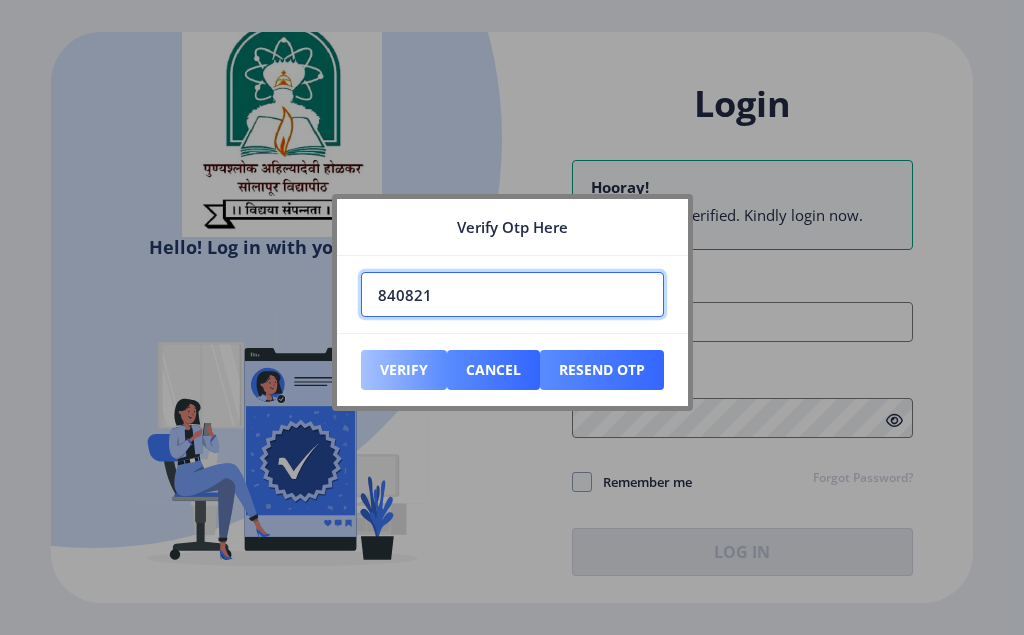 type on "840821" 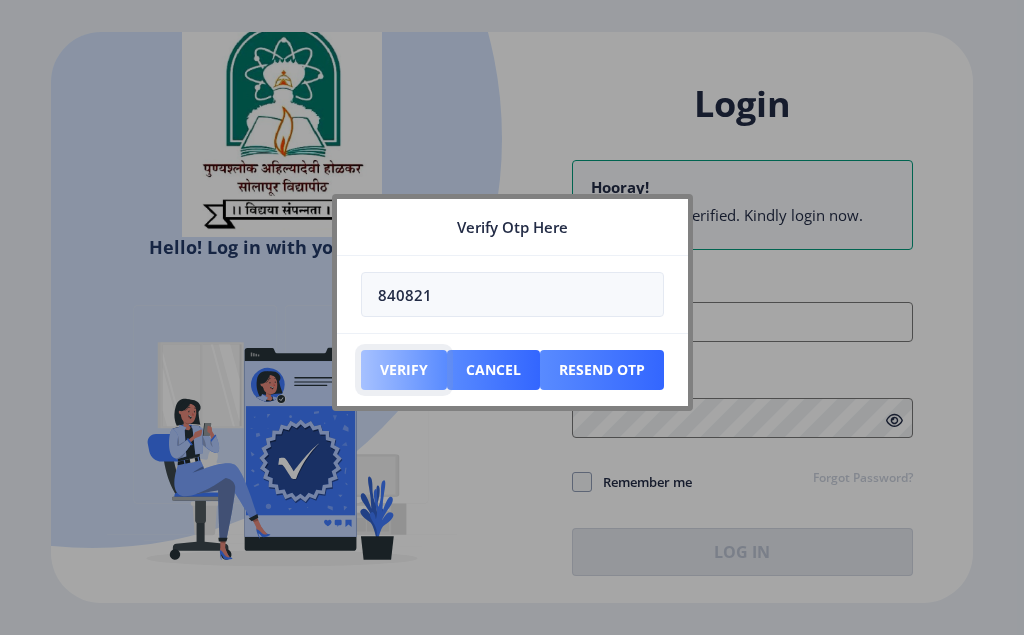 click on "Verify" at bounding box center (404, 370) 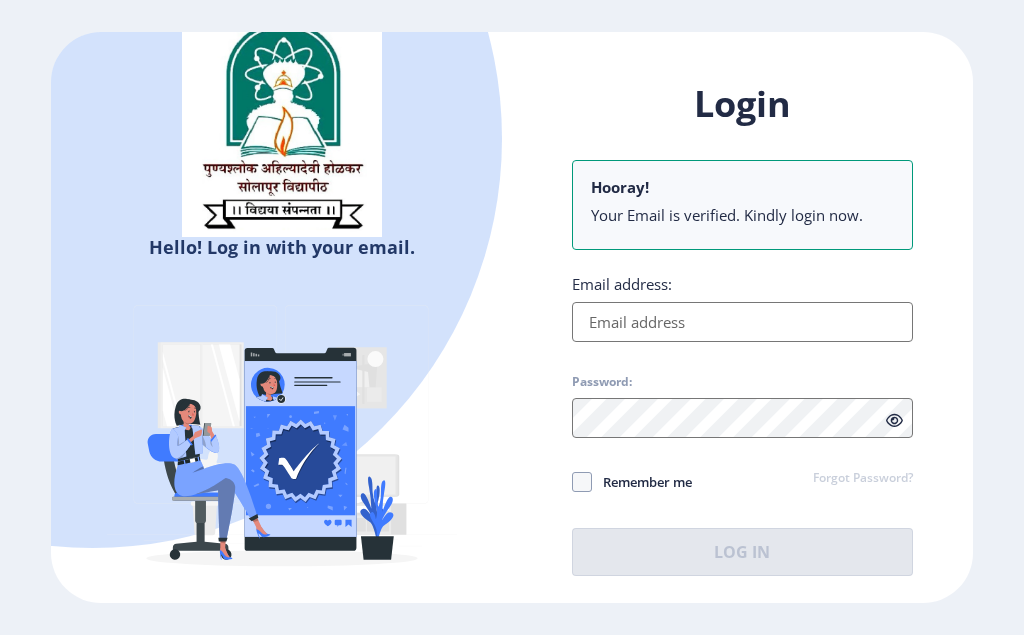 click on "Email address:" at bounding box center [742, 322] 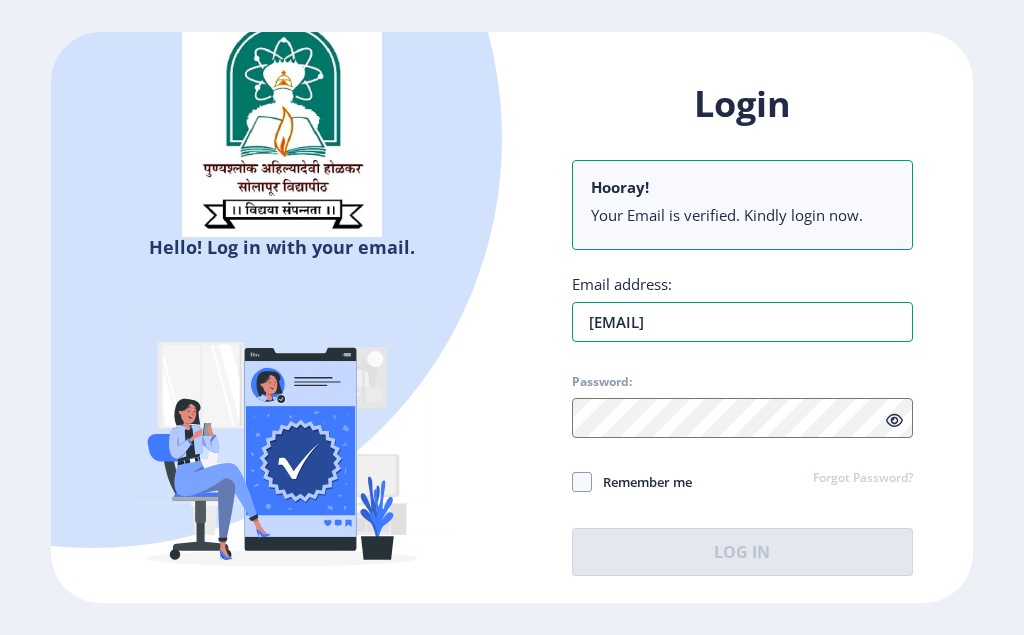 type on "[EMAIL]" 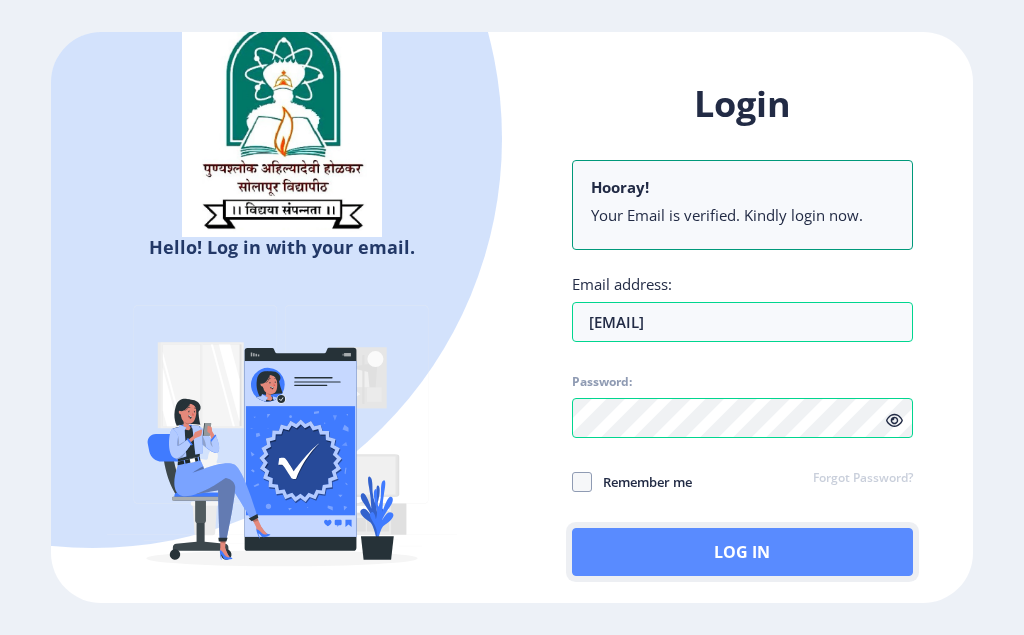 click on "Log In" 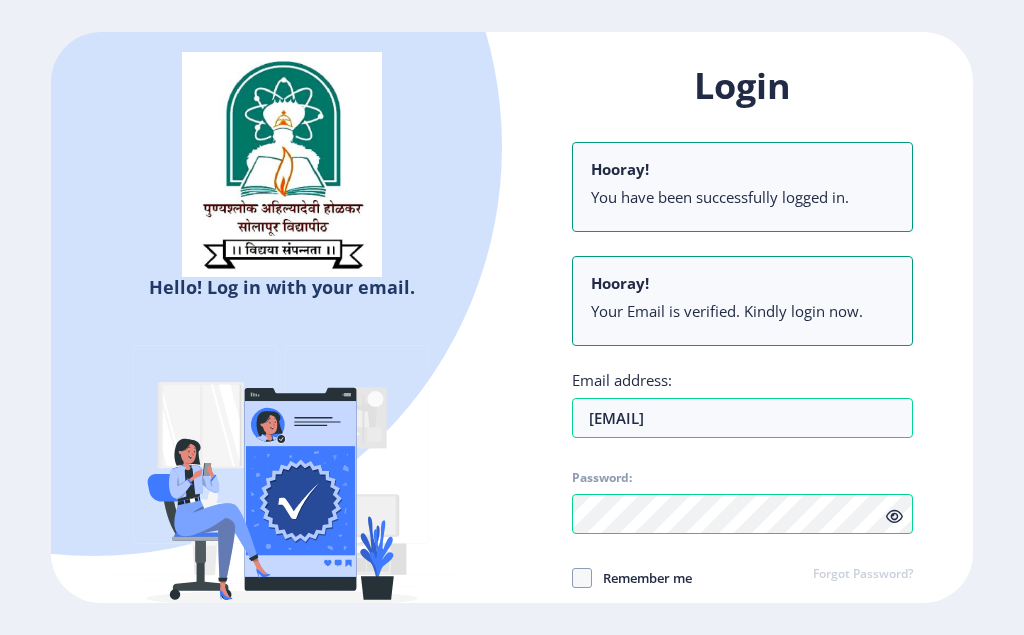 scroll, scrollTop: 0, scrollLeft: 0, axis: both 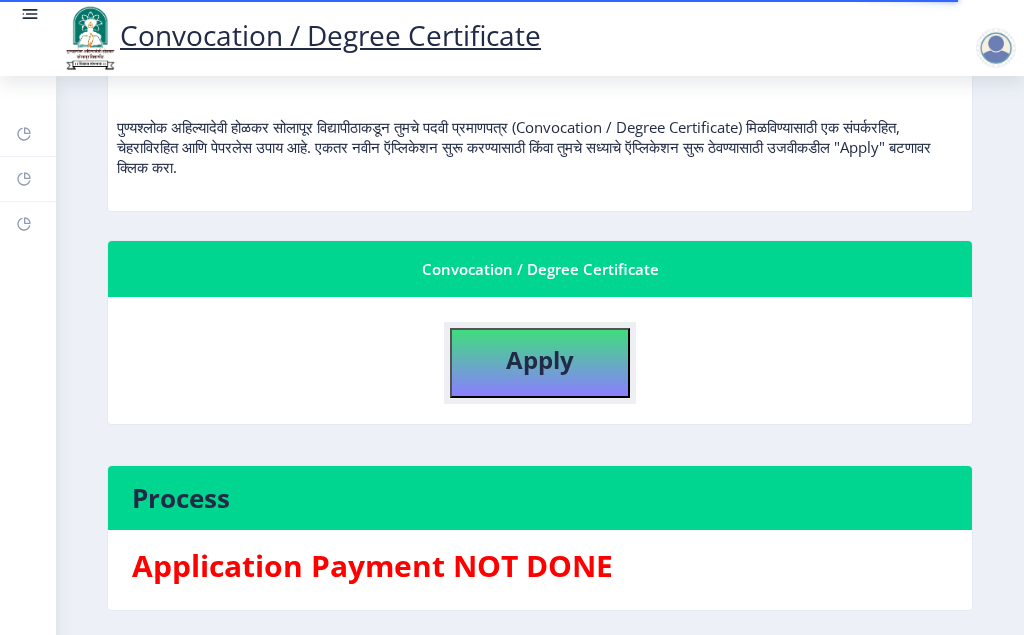 click on "Apply" 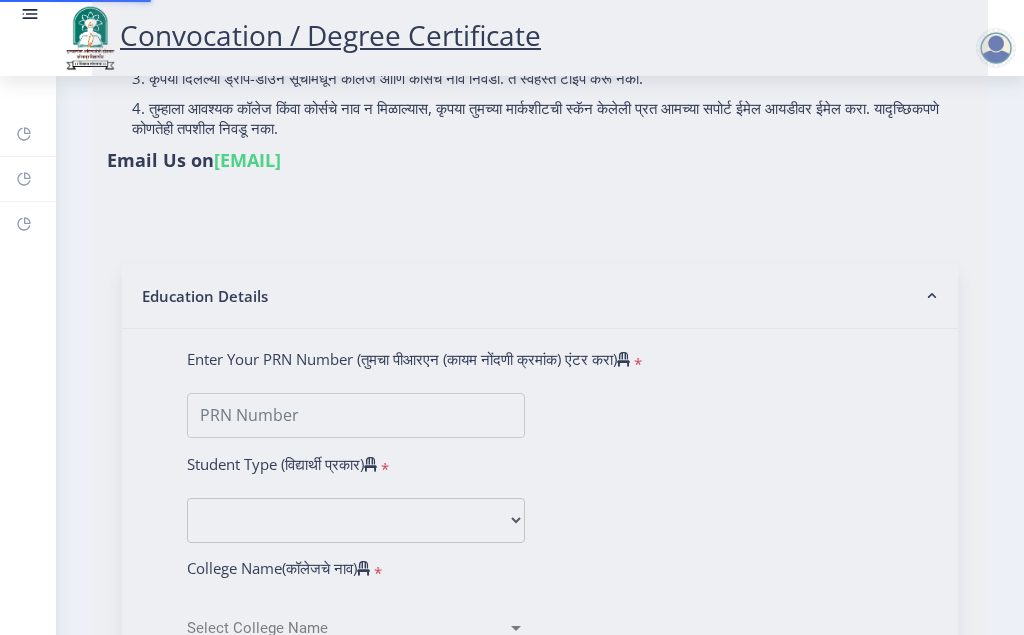 type on "[LAST] [FIRST] [MIDDLE]" 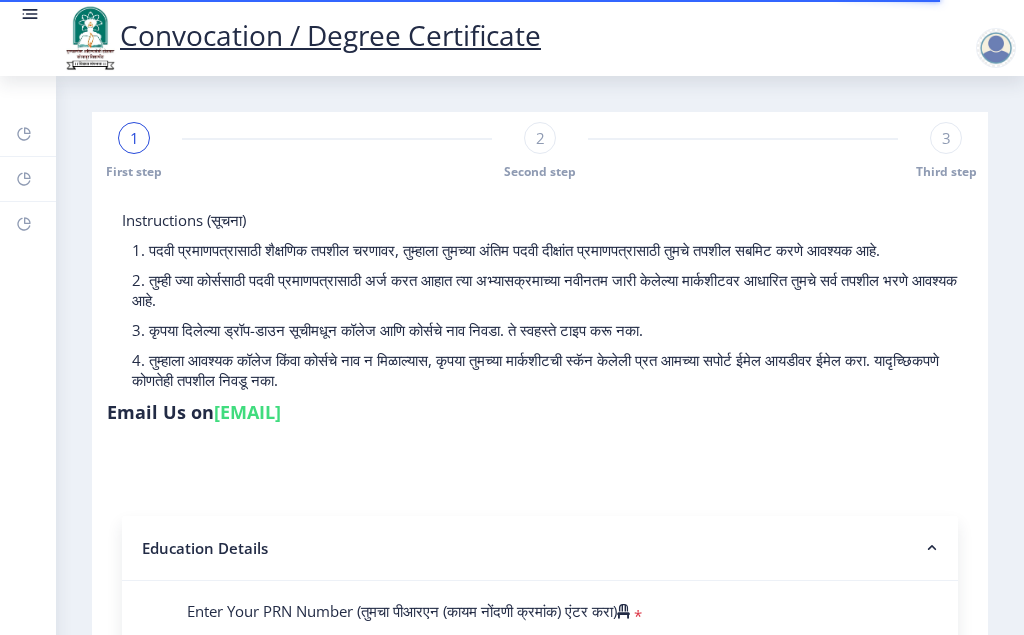 scroll, scrollTop: 378, scrollLeft: 0, axis: vertical 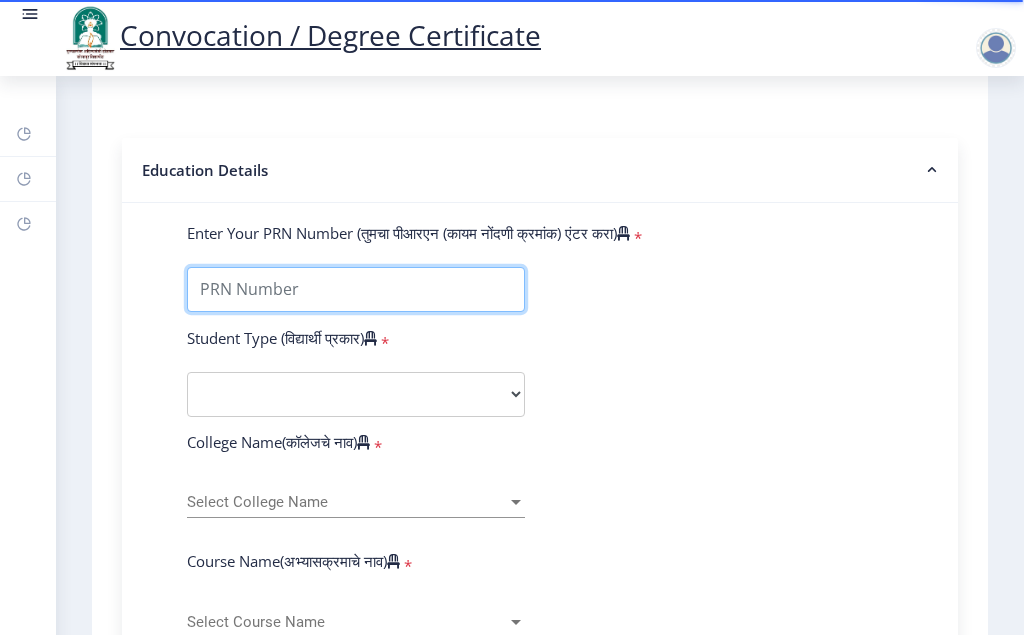 click on "Enter Your PRN Number (तुमचा पीआरएन (कायम नोंदणी क्रमांक) एंटर करा)" at bounding box center [356, 289] 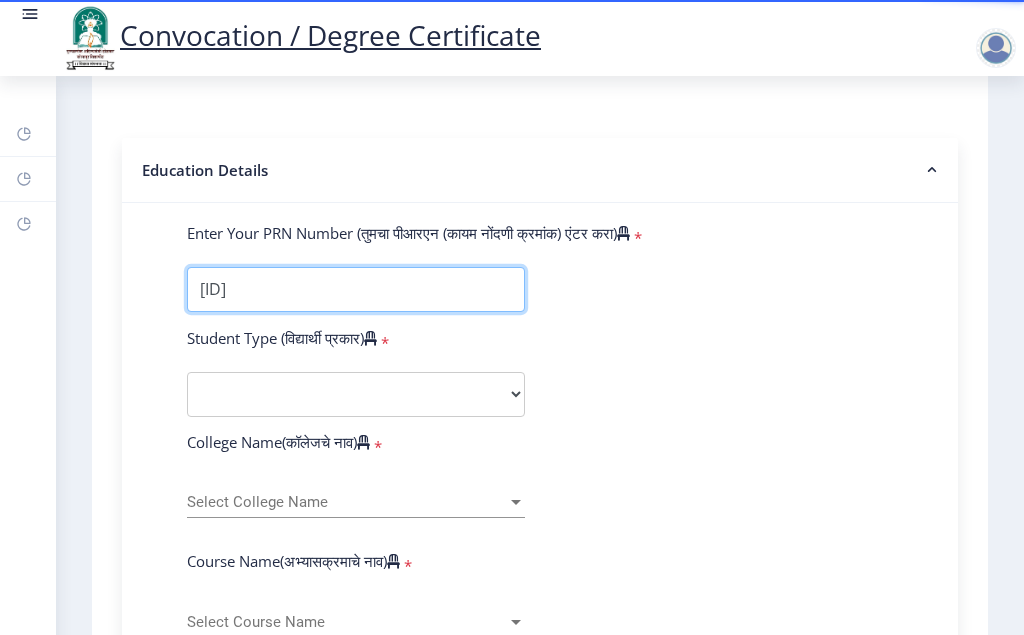 type on "[ID]" 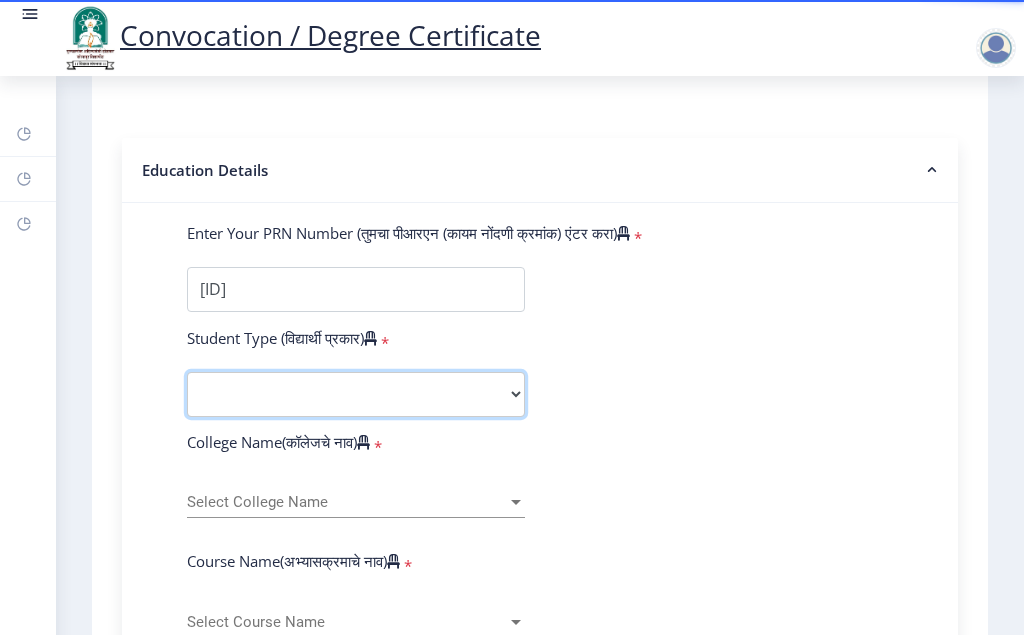 click on "Select Student Type Regular External" at bounding box center (356, 394) 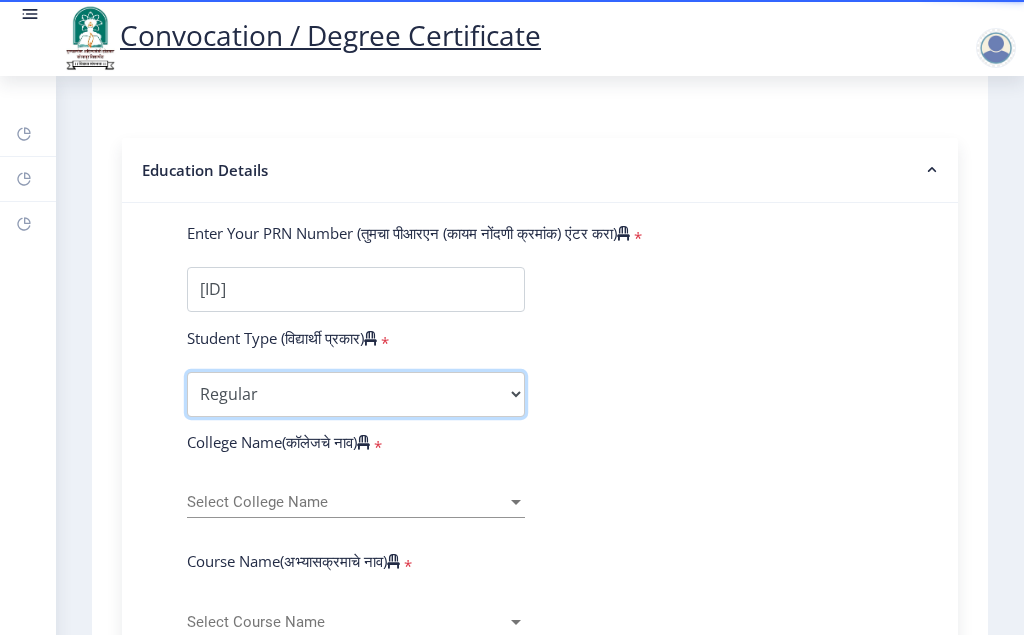 click on "Regular" at bounding box center (0, 0) 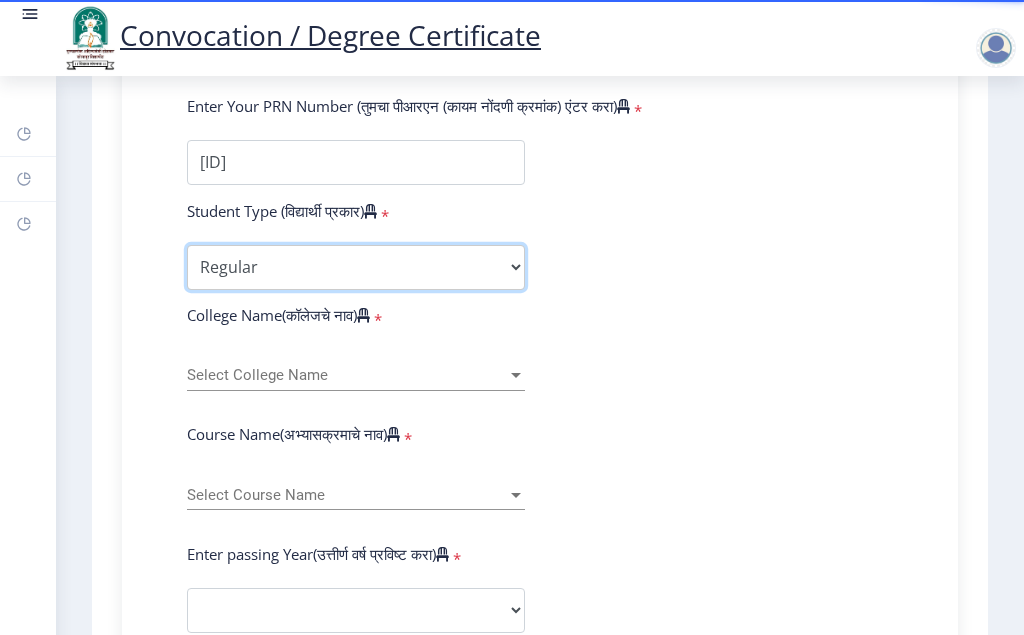 scroll, scrollTop: 504, scrollLeft: 0, axis: vertical 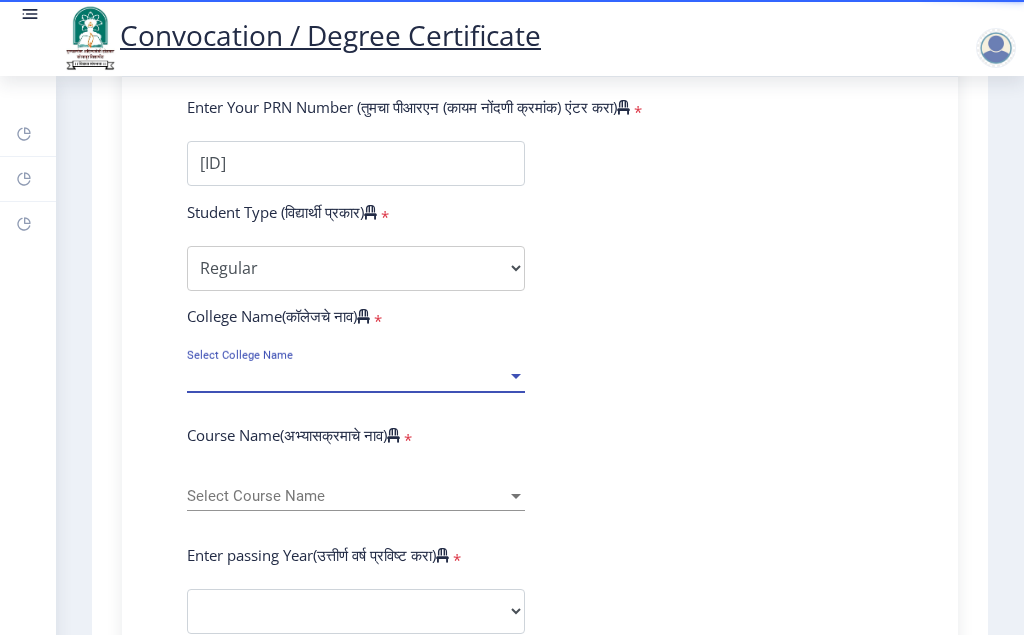 click at bounding box center [516, 376] 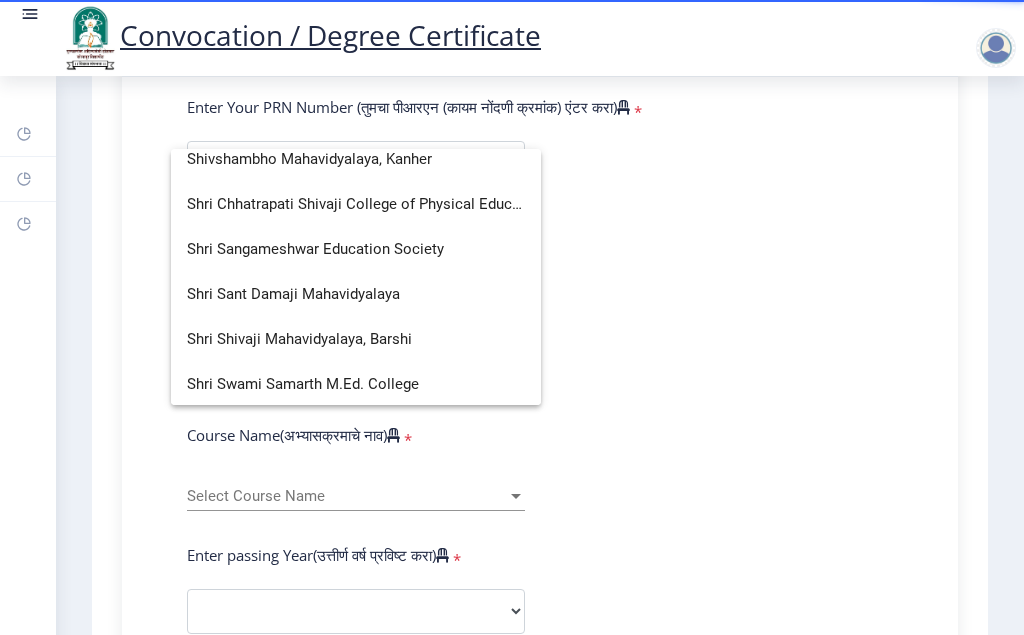 scroll, scrollTop: 4814, scrollLeft: 0, axis: vertical 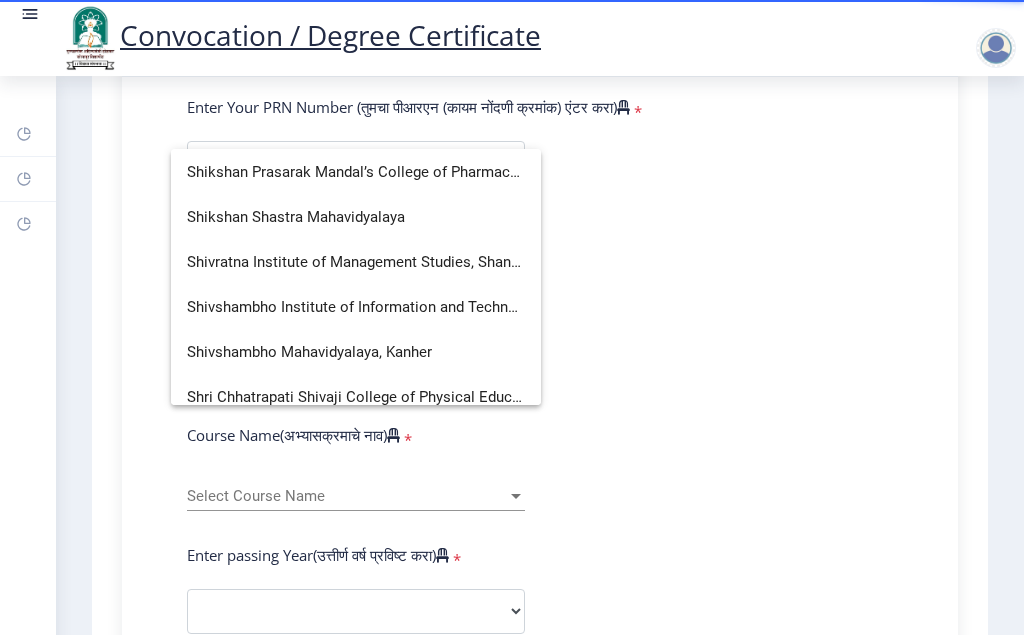 click 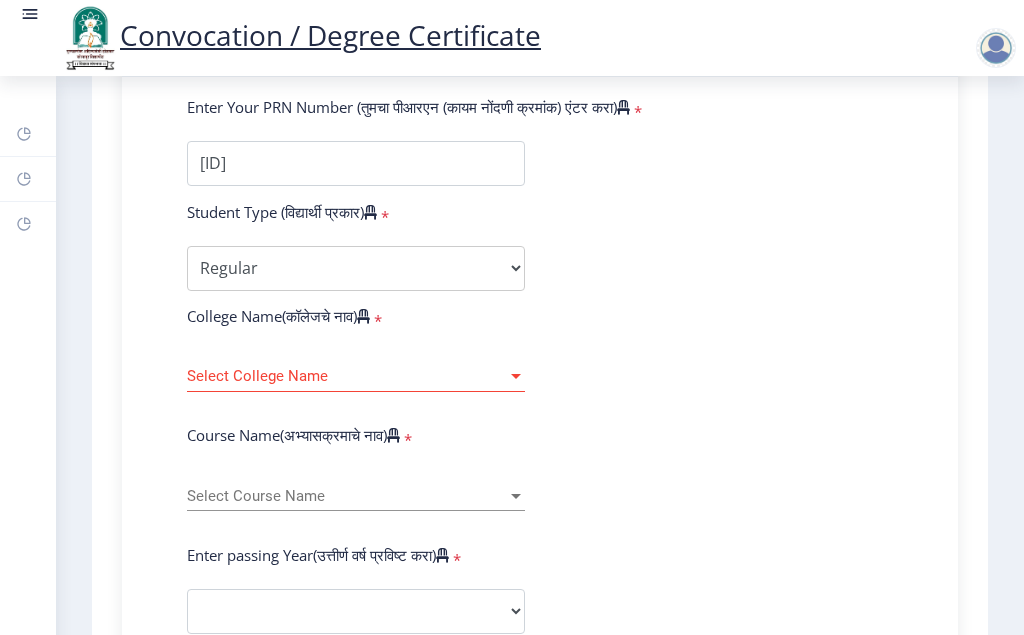 click at bounding box center (516, 376) 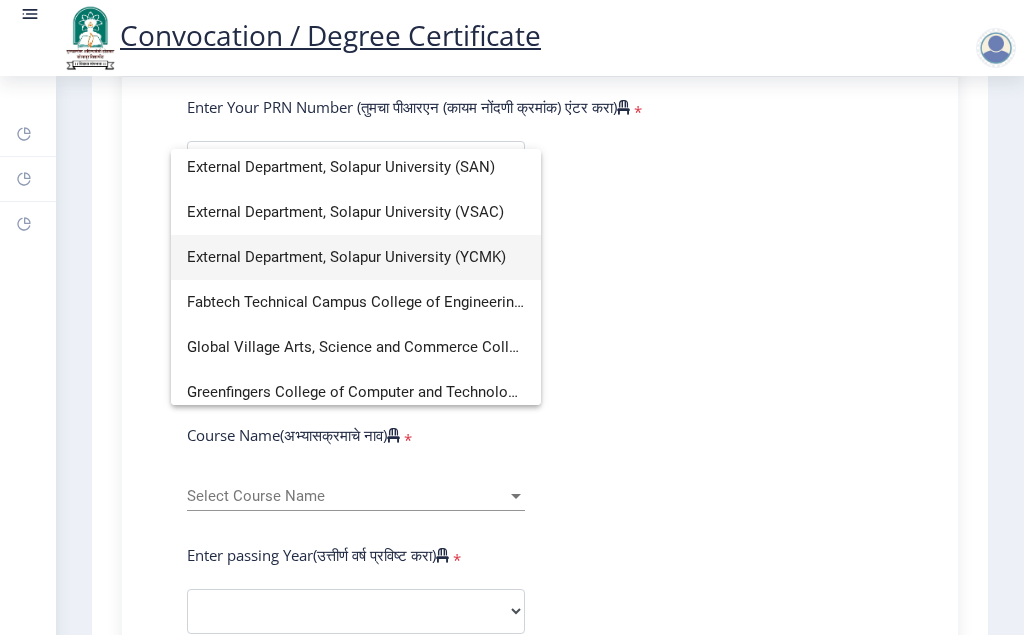 scroll, scrollTop: 1800, scrollLeft: 0, axis: vertical 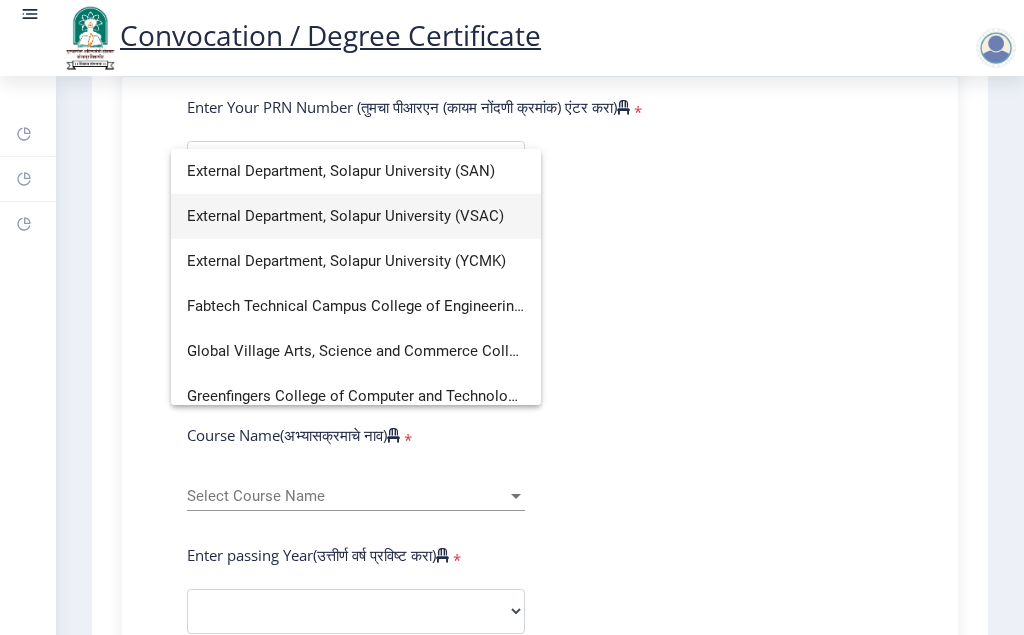 click on "External Department, Solapur University (VSAC)" at bounding box center [356, 216] 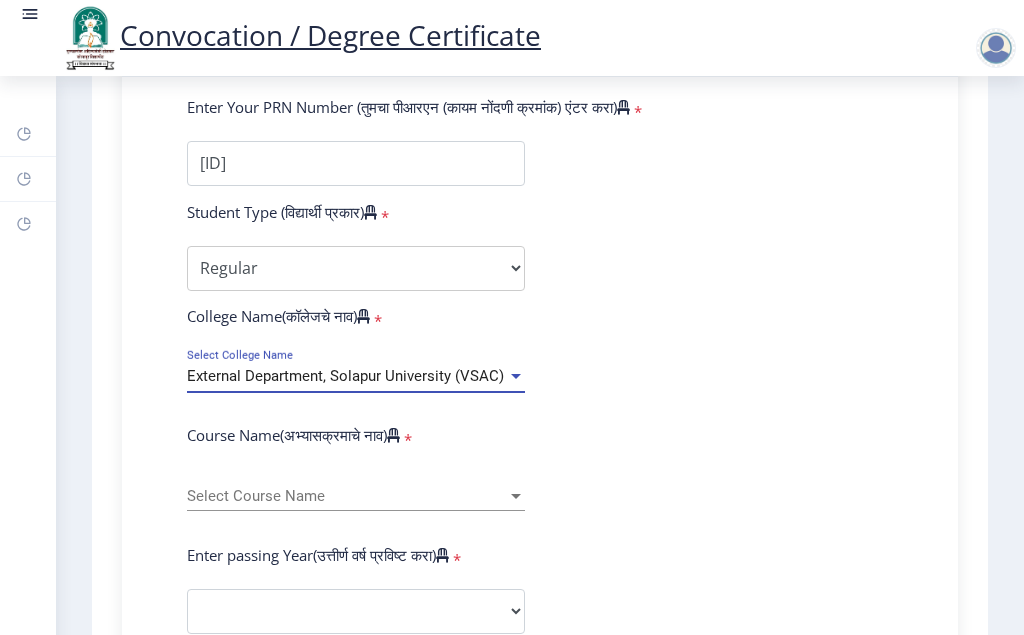 scroll, scrollTop: 630, scrollLeft: 0, axis: vertical 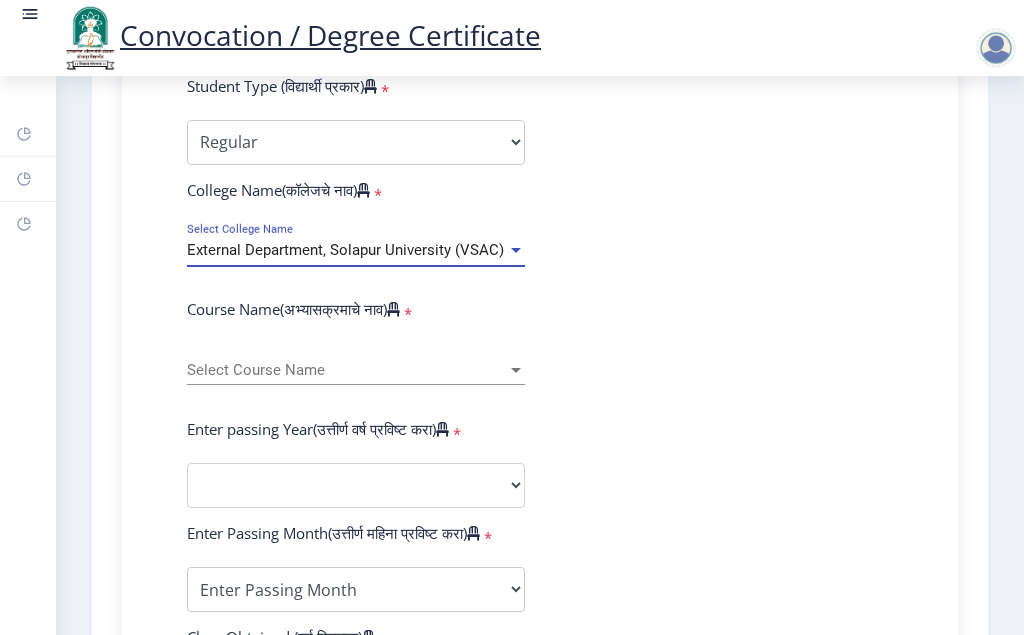 click on "Select Course Name" at bounding box center (347, 370) 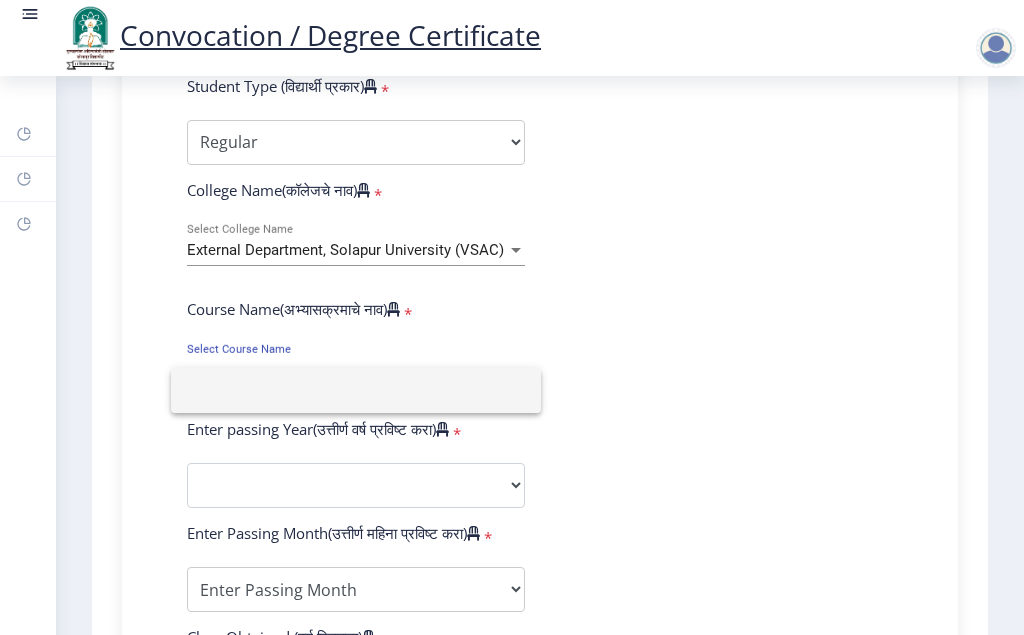 click 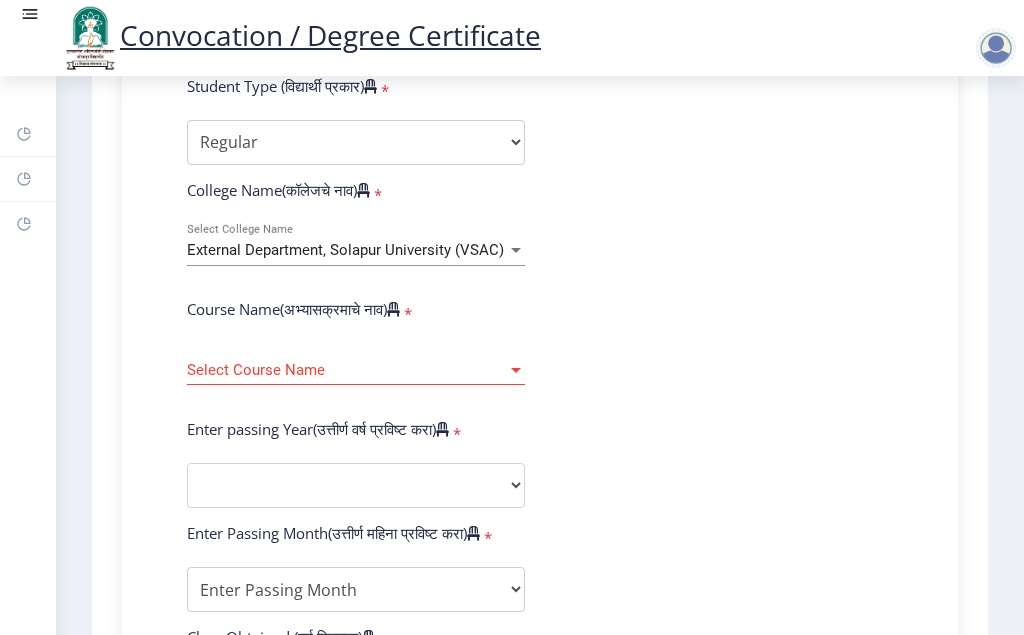 click at bounding box center [516, 370] 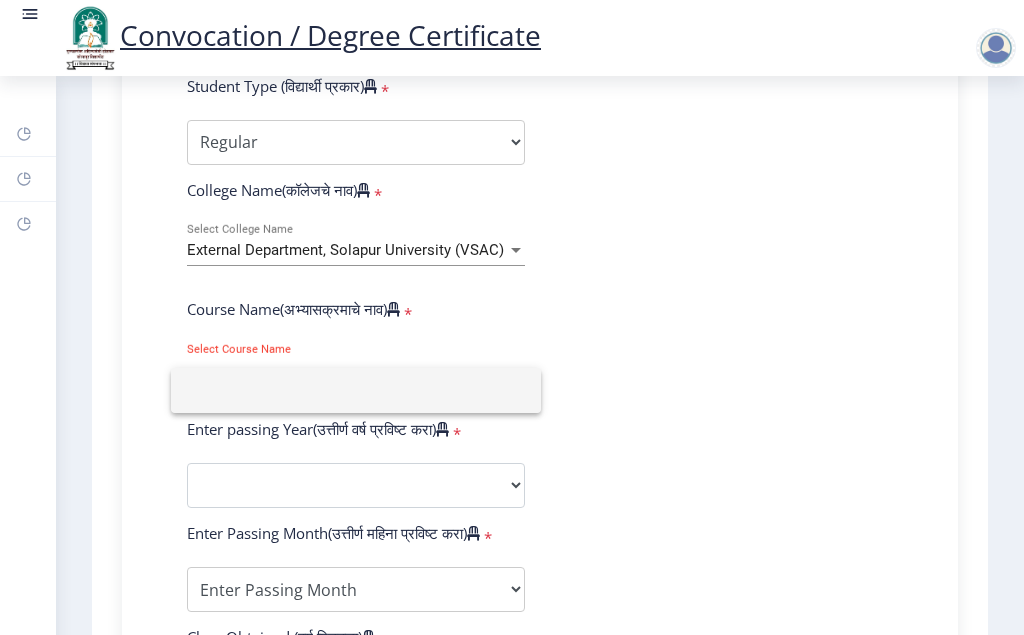 click 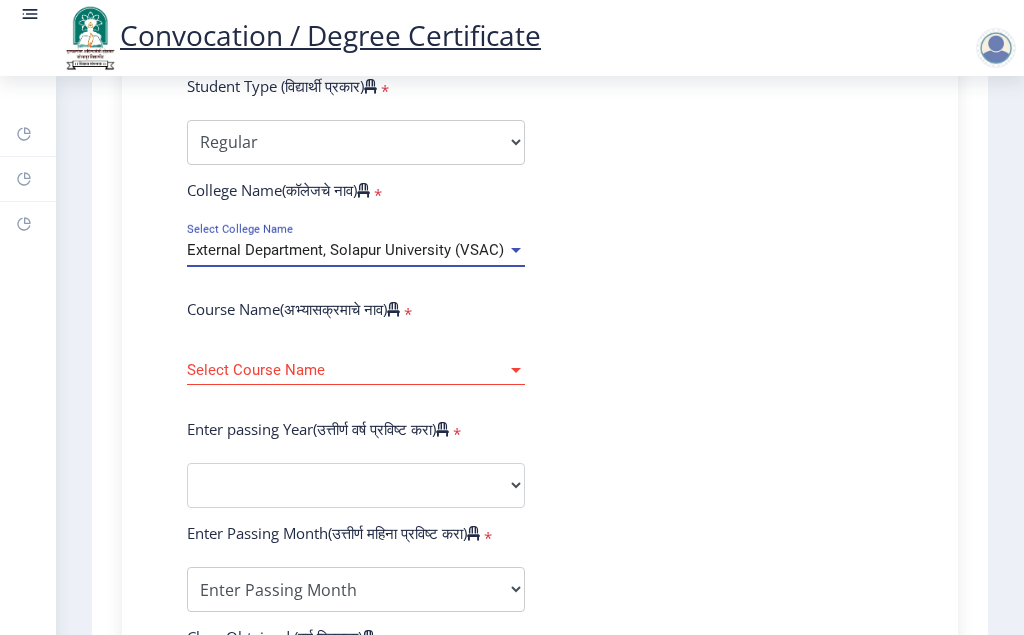 click at bounding box center [516, 250] 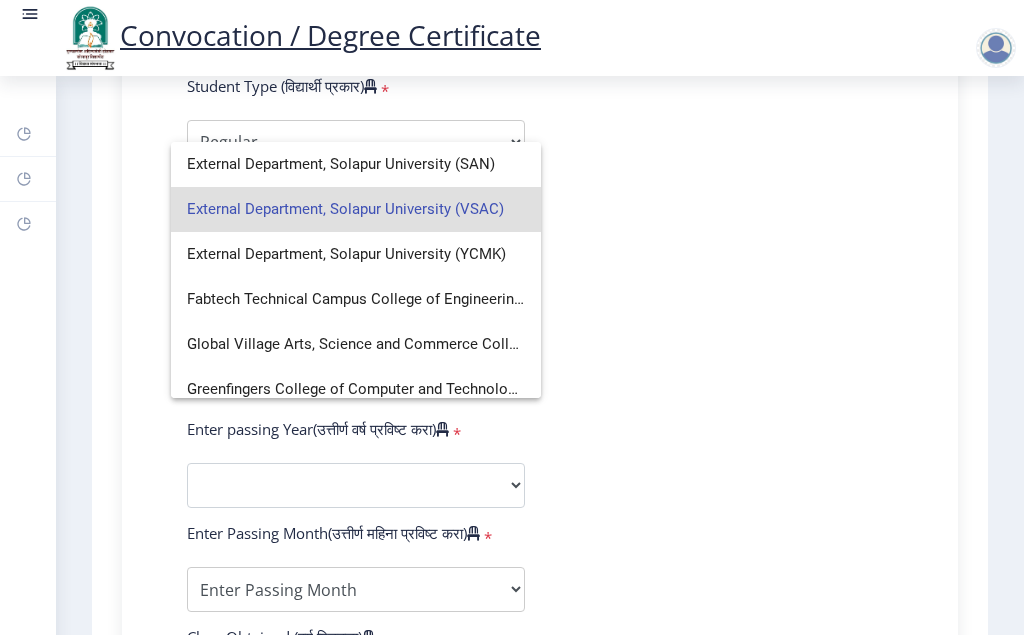 scroll, scrollTop: 1680, scrollLeft: 0, axis: vertical 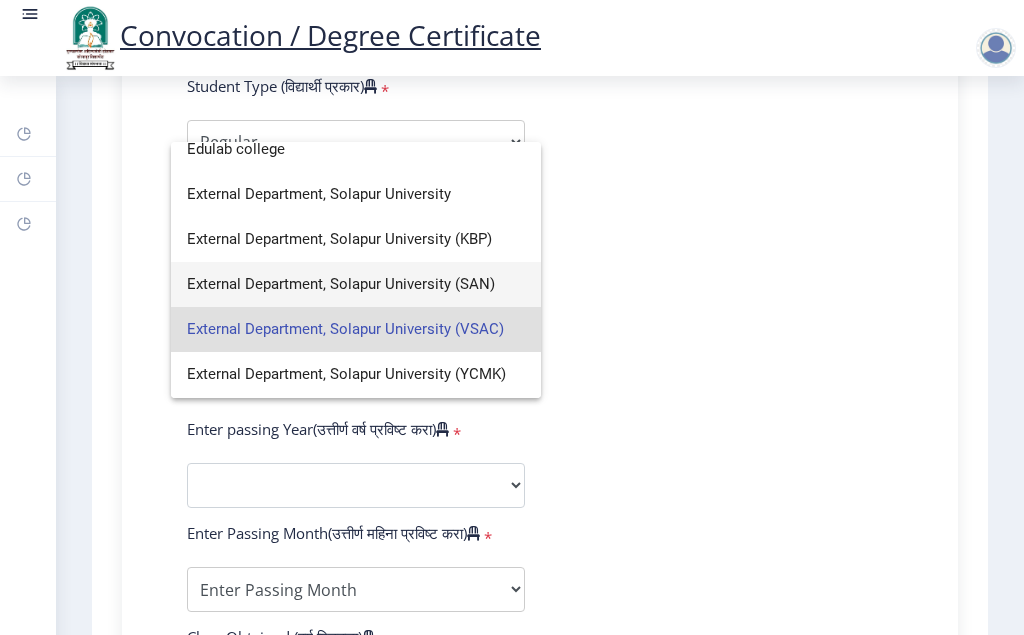 click on "External Department, Solapur University (SAN)" at bounding box center (356, 284) 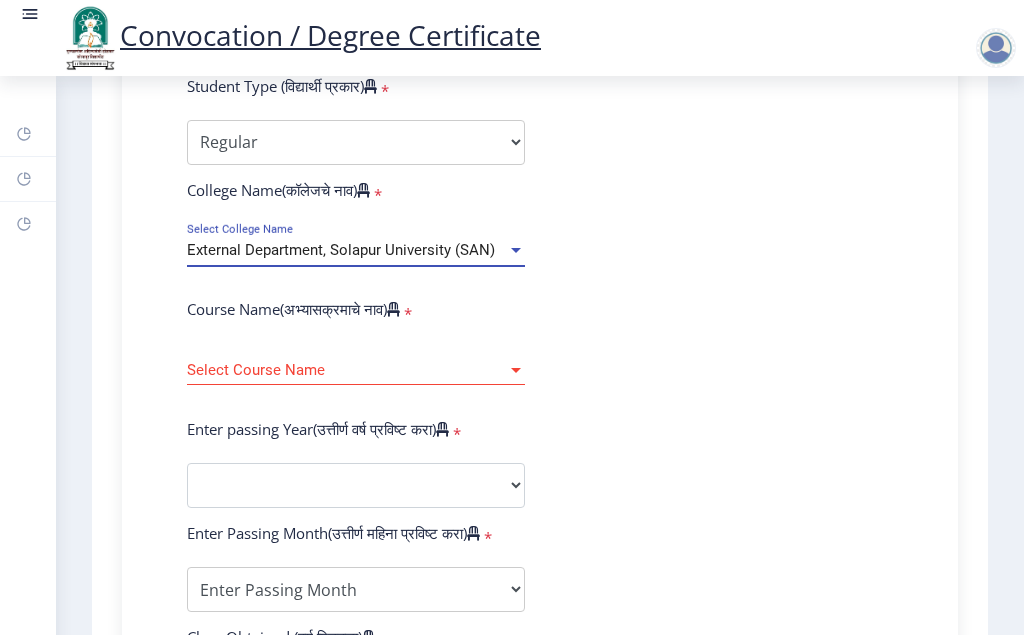 click at bounding box center (516, 370) 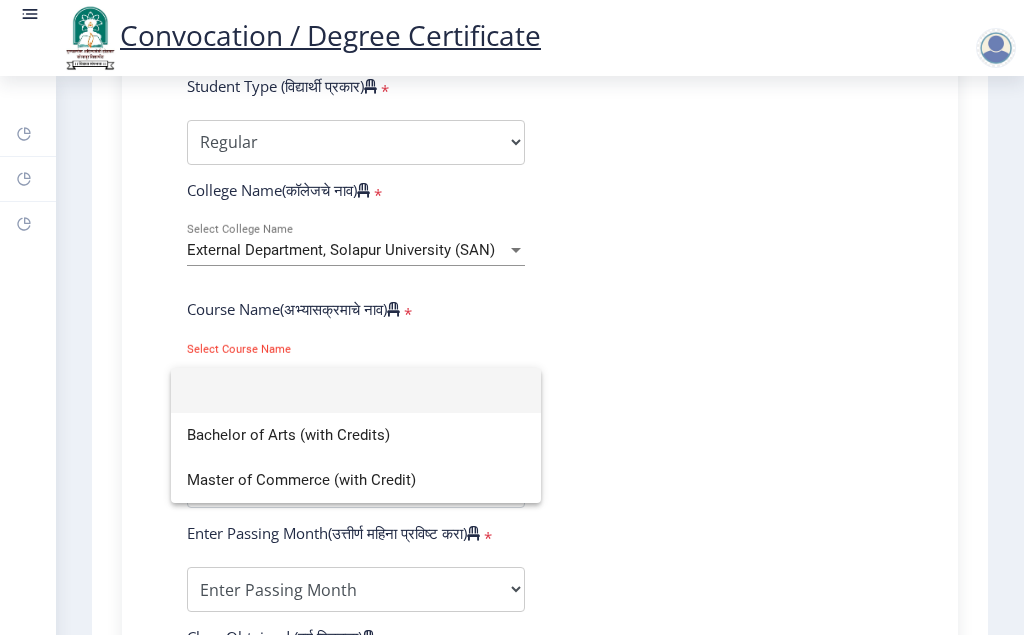 click 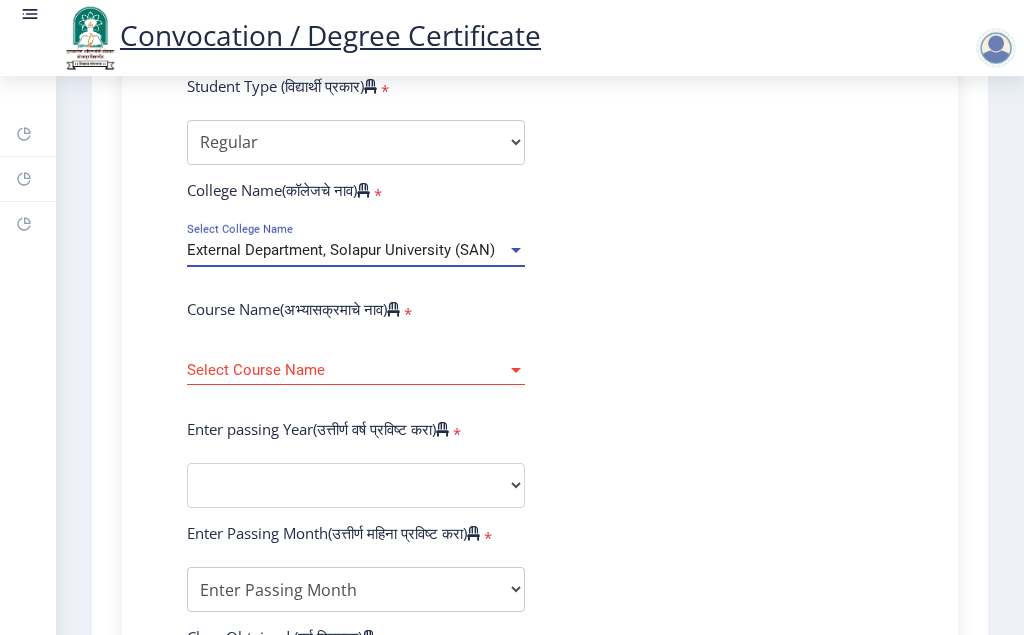 click on "External Department, Solapur University (SAN)" at bounding box center (341, 250) 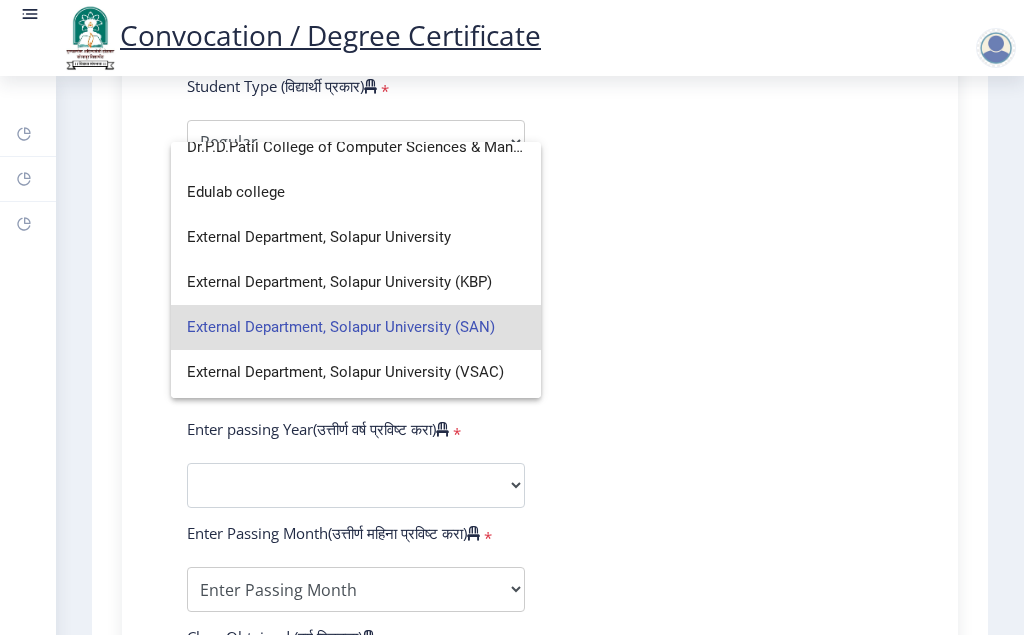 scroll, scrollTop: 1680, scrollLeft: 0, axis: vertical 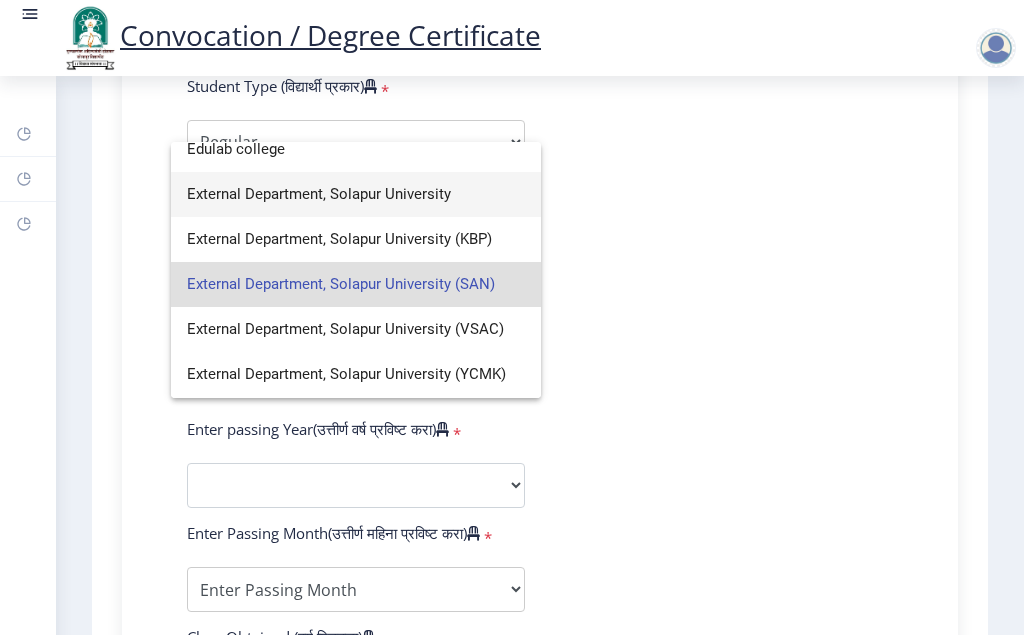 click on "External Department, Solapur University" at bounding box center [356, 194] 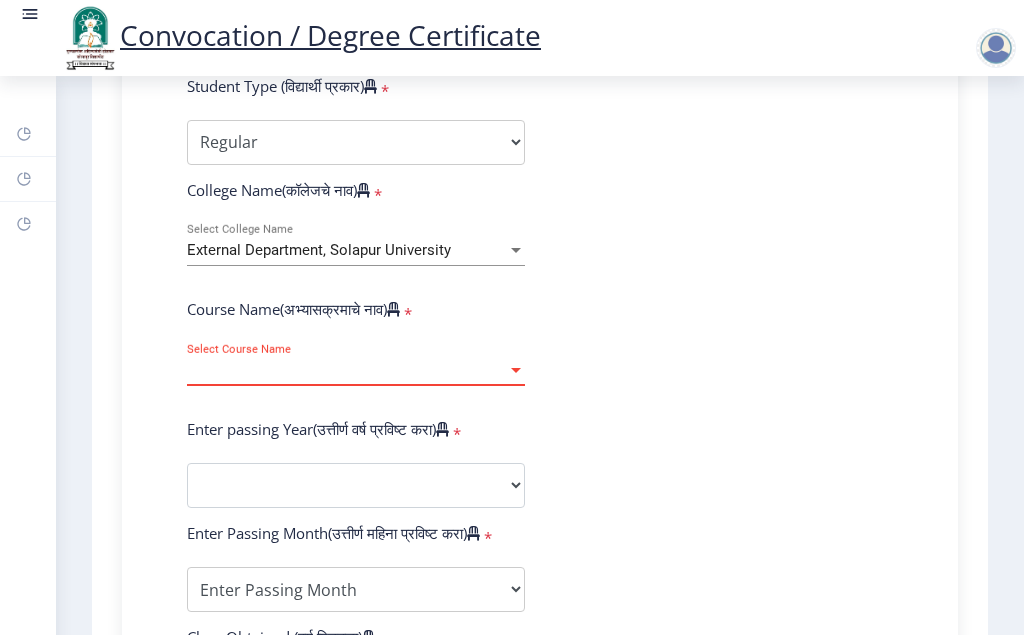 click at bounding box center [516, 370] 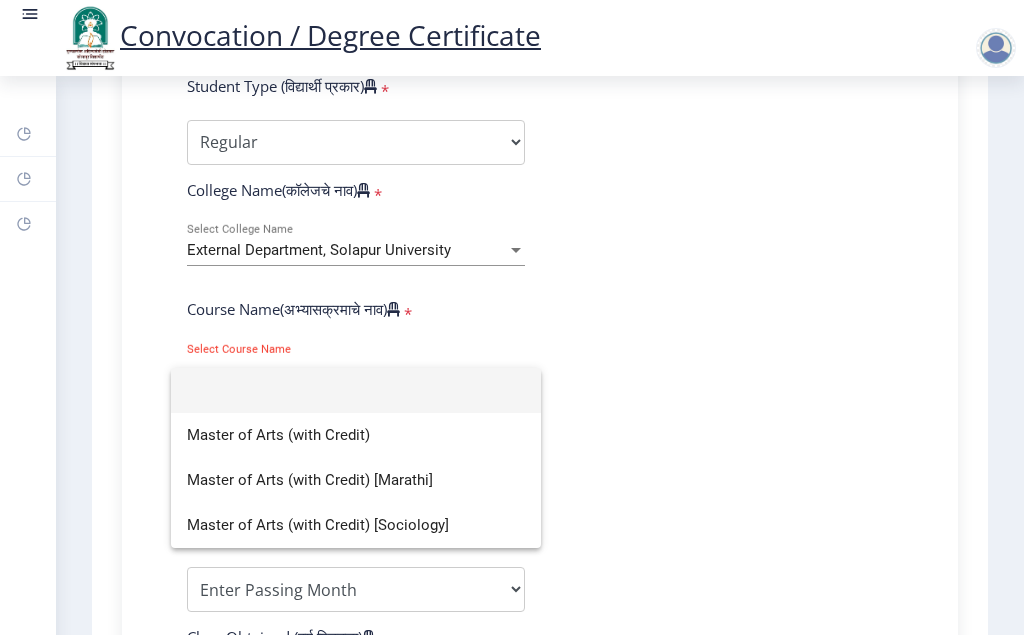 click 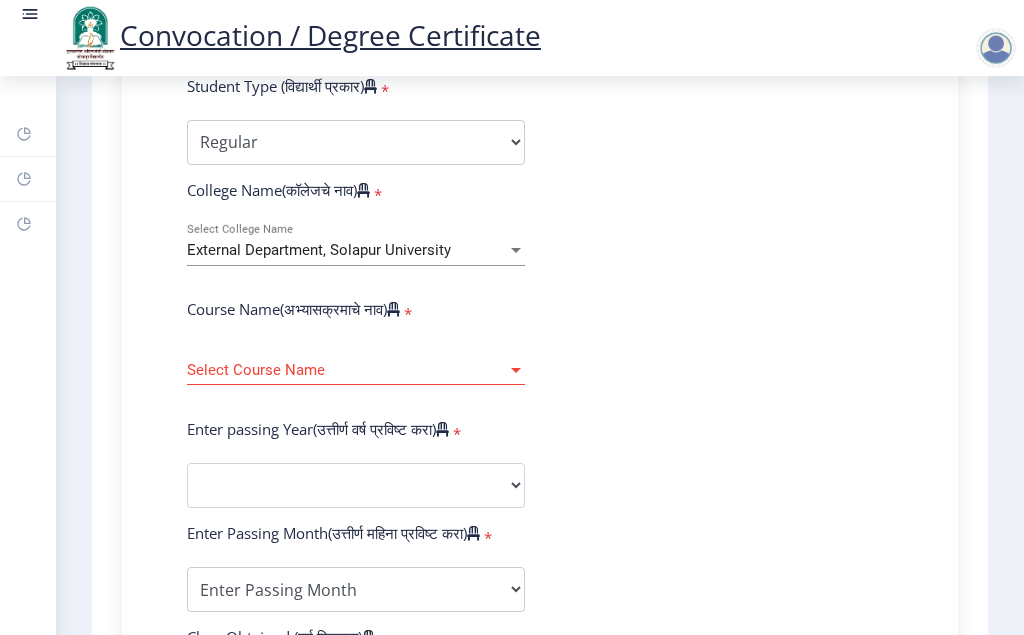click at bounding box center (516, 250) 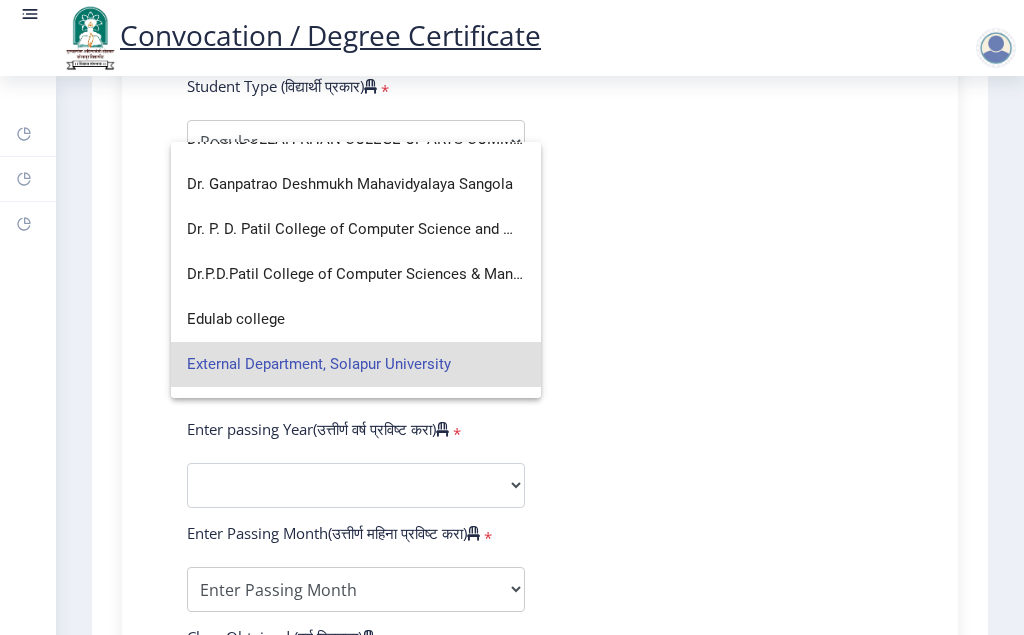 scroll, scrollTop: 1560, scrollLeft: 0, axis: vertical 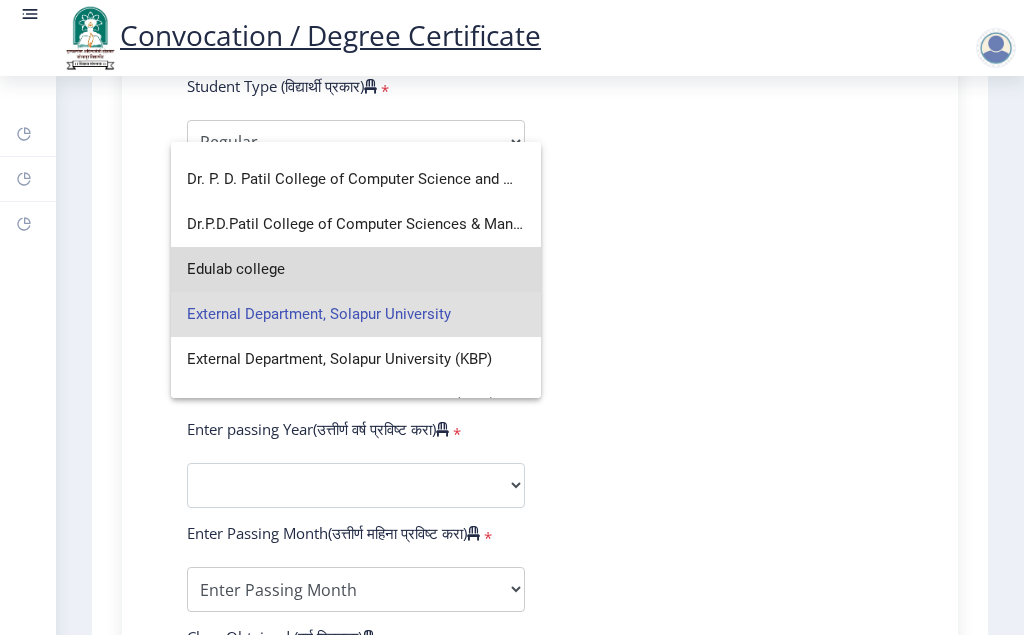 click on "Edulab college" at bounding box center [356, 269] 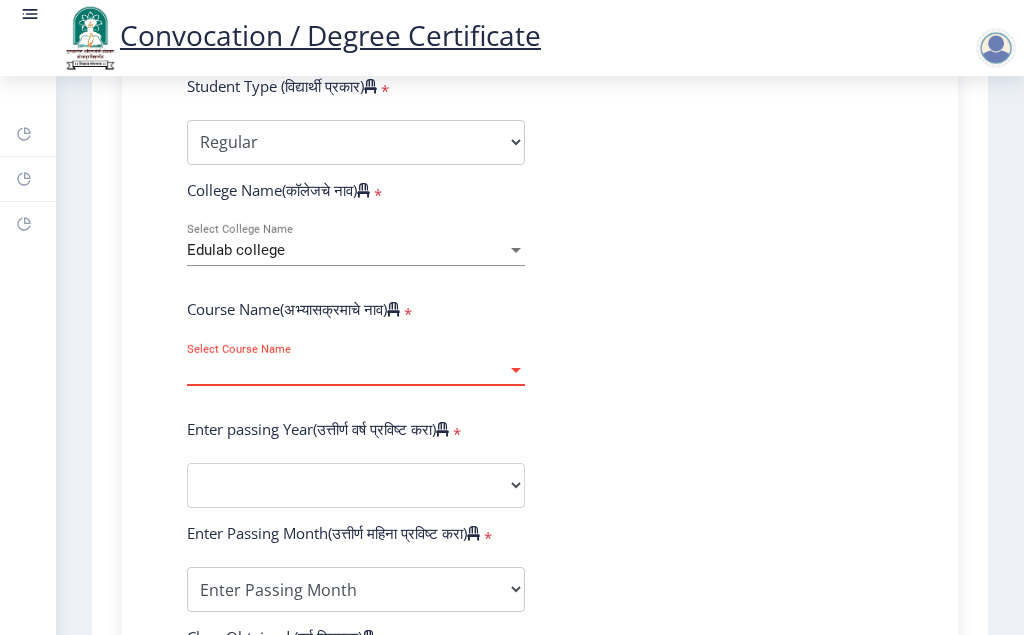 click at bounding box center [516, 370] 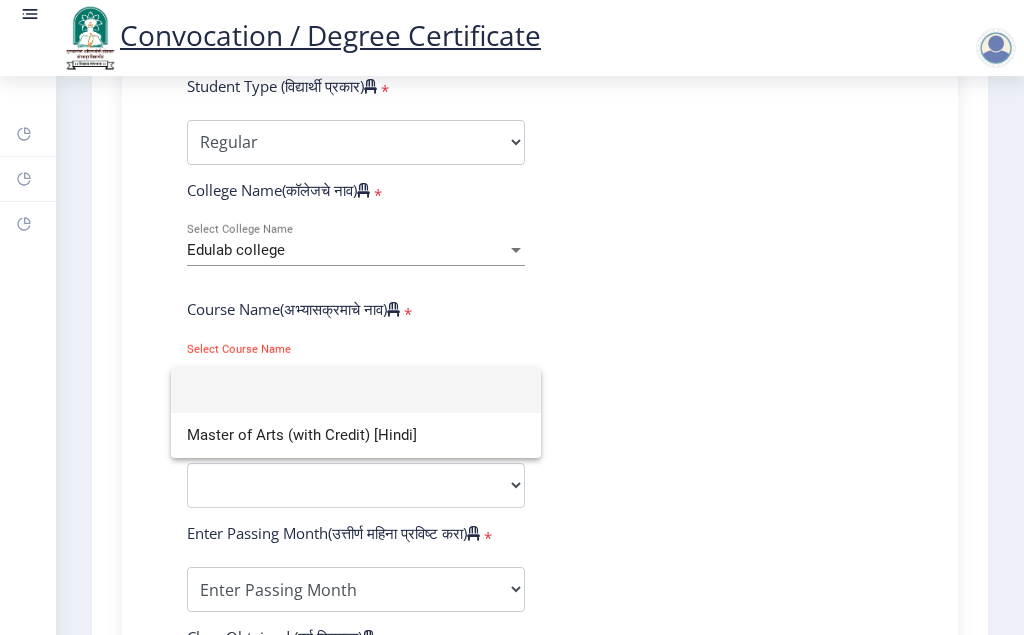 click 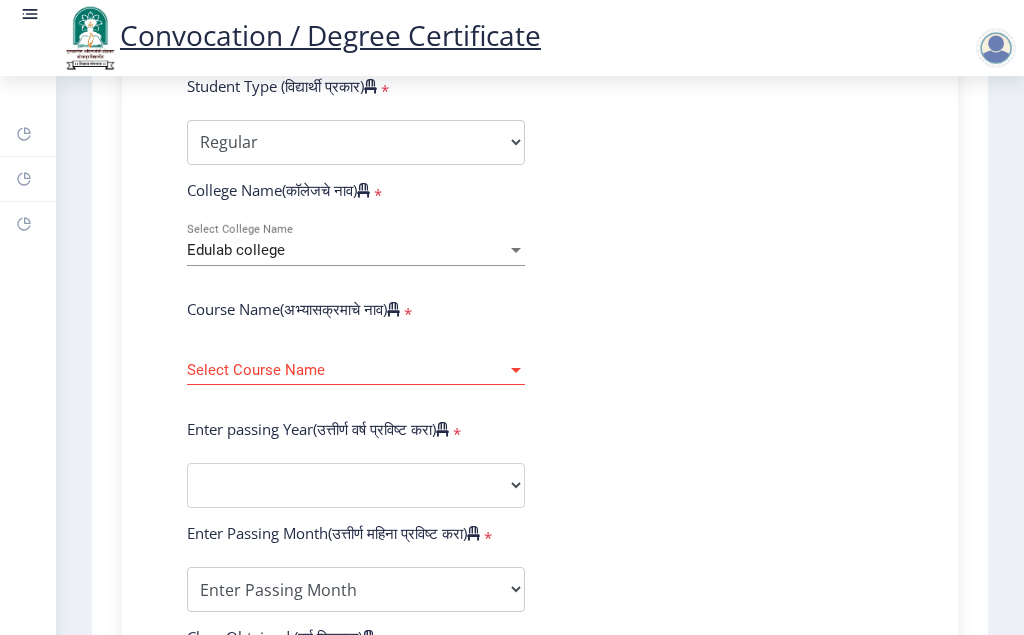 click on "Edulab college Select College Name" 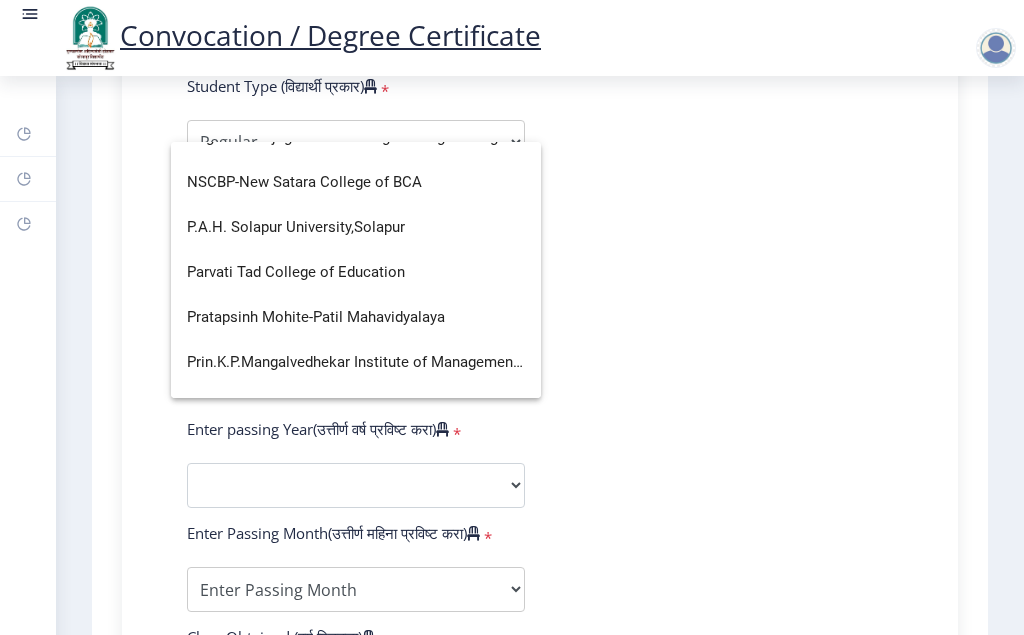 scroll, scrollTop: 3360, scrollLeft: 0, axis: vertical 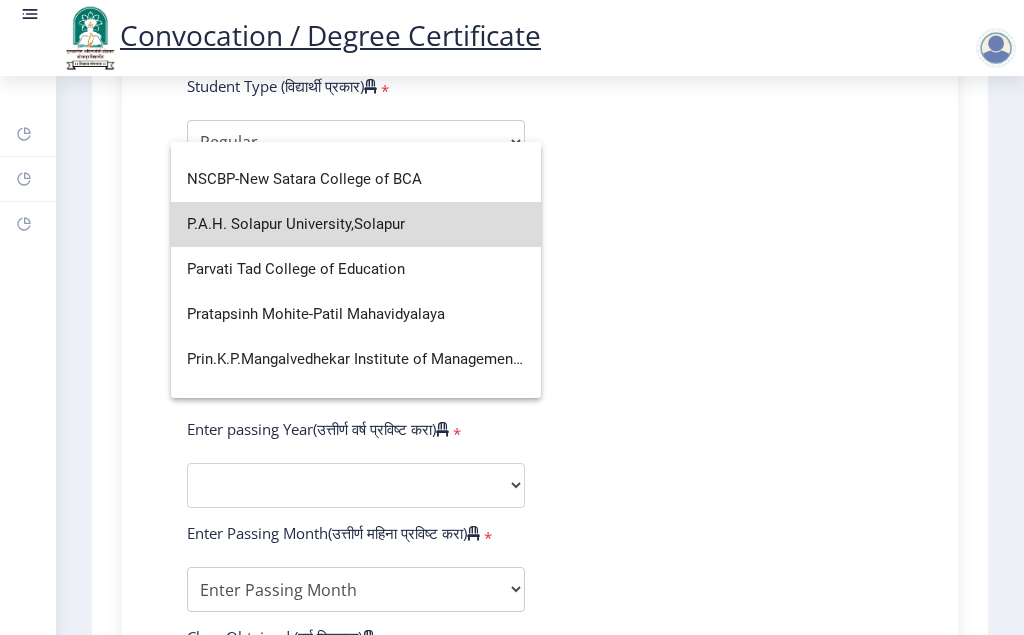 click on "P.A.H. Solapur University,Solapur" at bounding box center [356, 224] 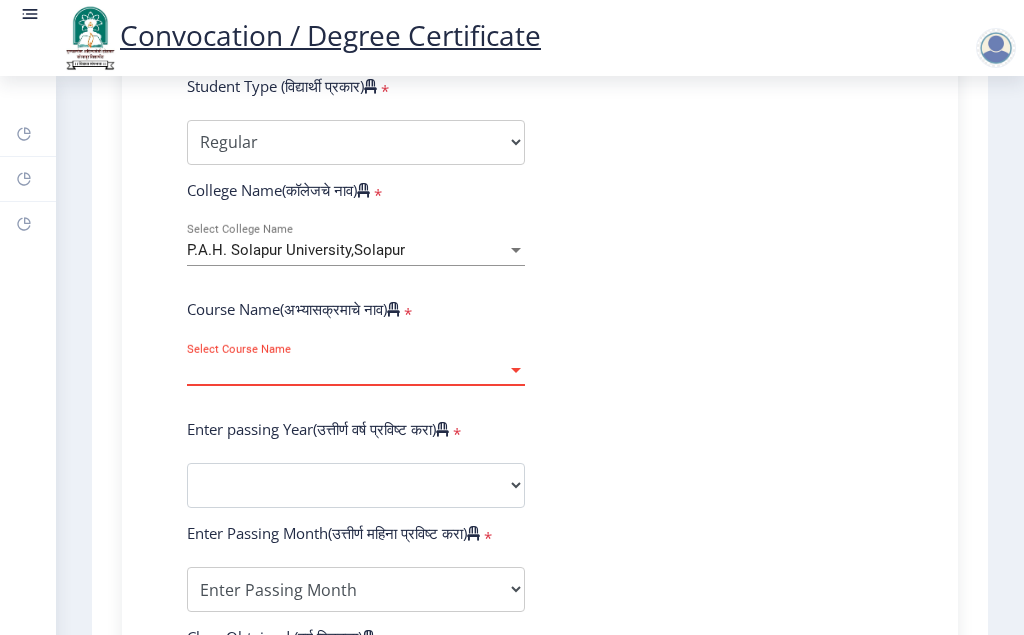 click at bounding box center (516, 370) 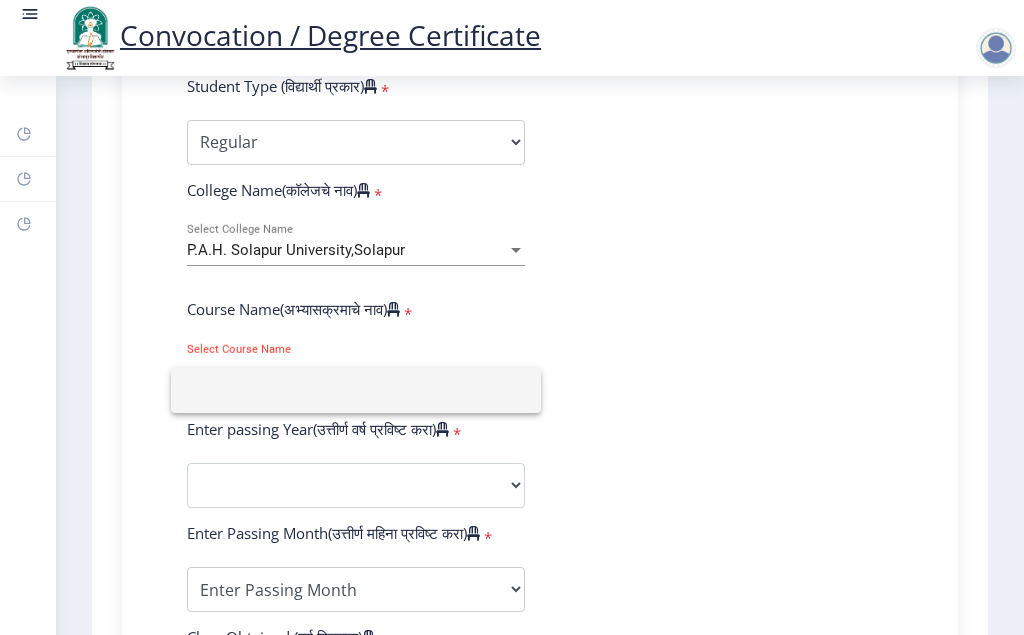 click at bounding box center (356, 390) 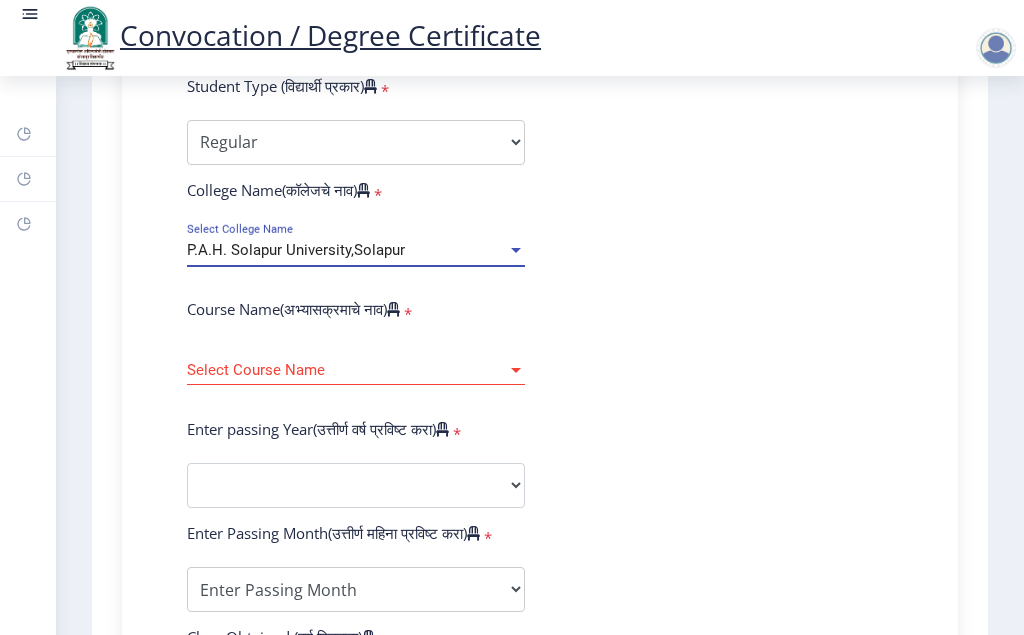 click at bounding box center (516, 250) 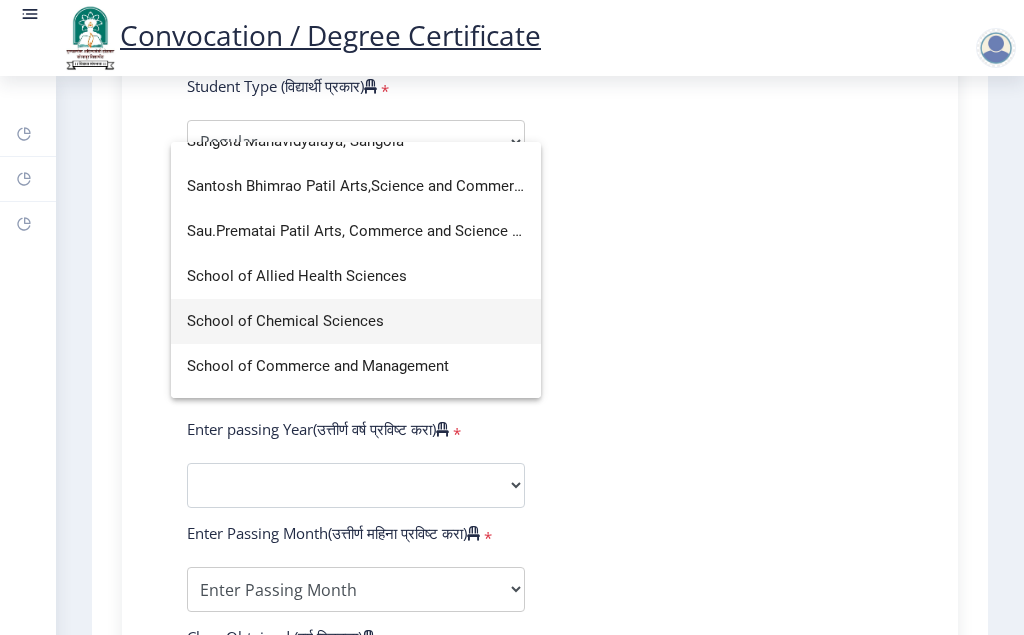 scroll, scrollTop: 4080, scrollLeft: 0, axis: vertical 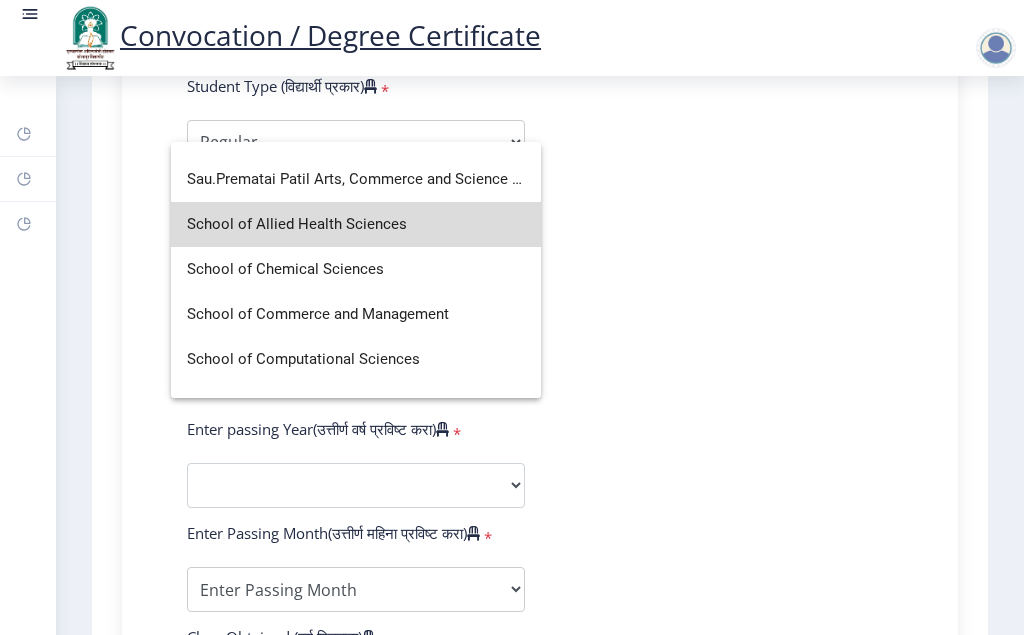 click on "School of Allied Health Sciences" at bounding box center (356, 224) 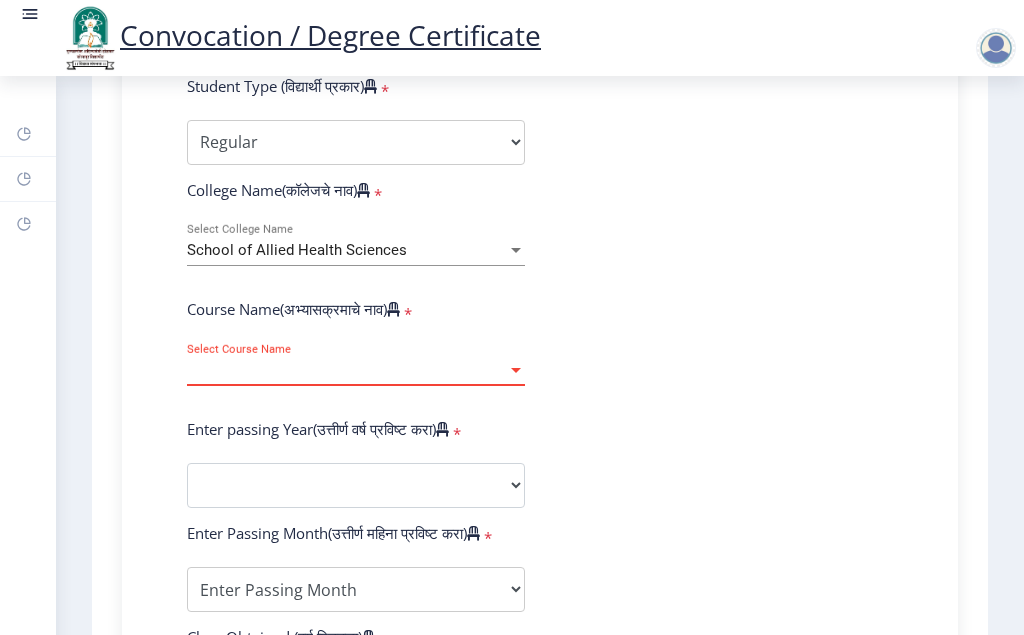 click at bounding box center (516, 370) 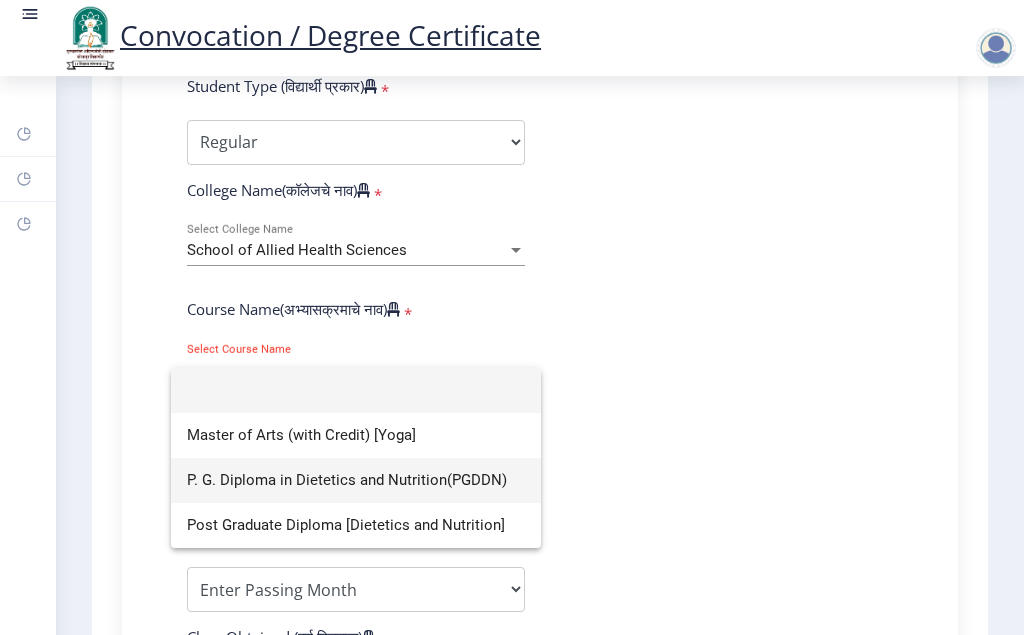 click on "P. G. Diploma in Dietetics and Nutrition(PGDDN)" at bounding box center [356, 480] 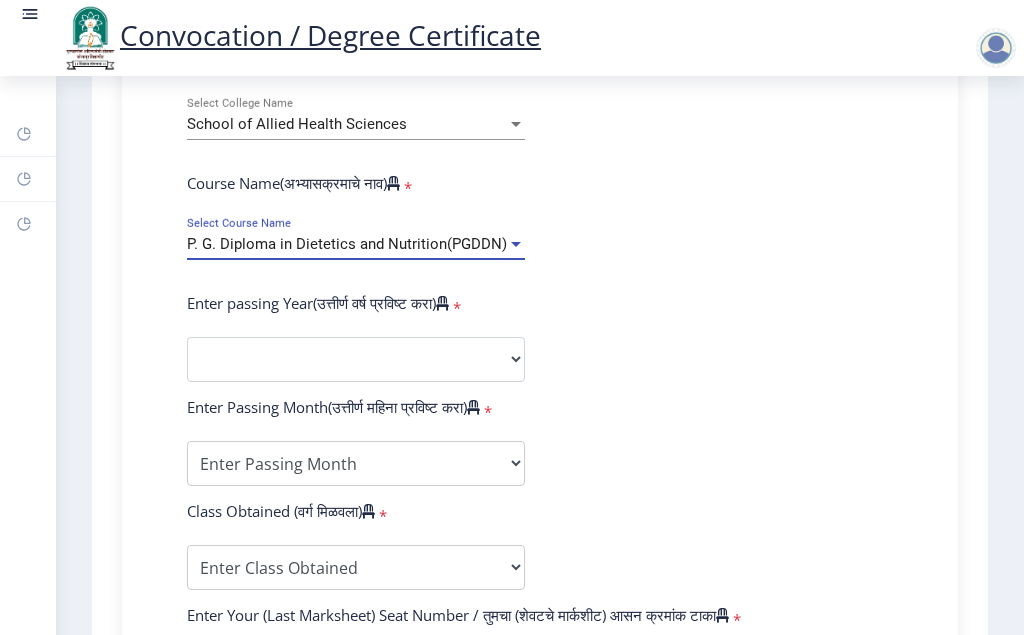 scroll, scrollTop: 882, scrollLeft: 0, axis: vertical 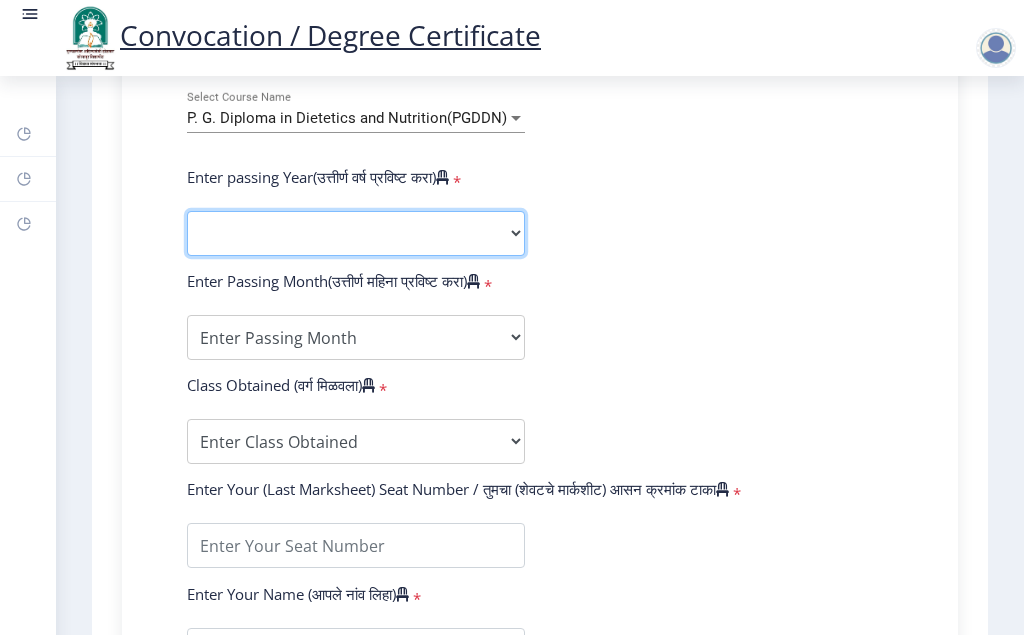 click on "2025   2024   2023   2022   2021   2020   2019   2018   2017   2016   2015   2014   2013   2012   2011   2010   2009   2008   2007   2006   2005   2004   2003   2002   2001   2000   1999   1998   1997   1996   1995   1994   1993   1992   1991   1990   1989   1988   1987   1986   1985   1984   1983   1982   1981   1980   1979   1978   1977   1976" 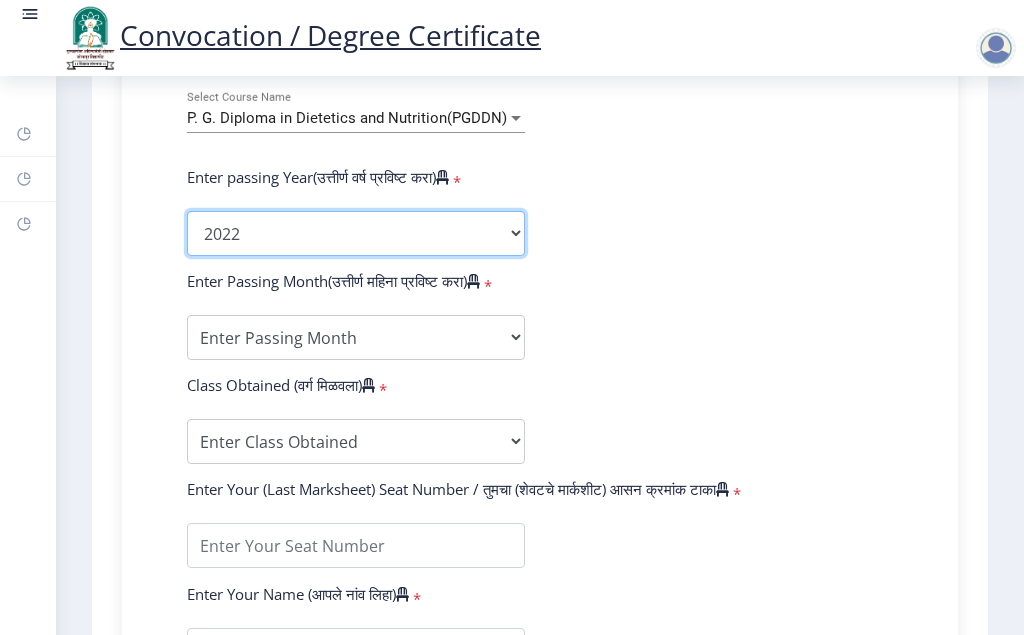 click on "2022" 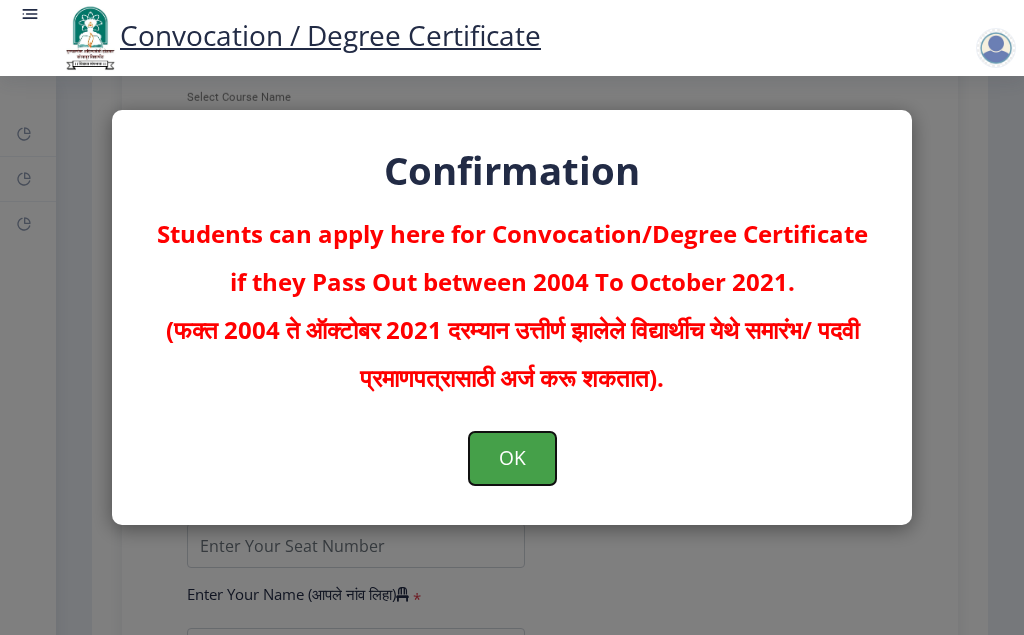 click on "OK" 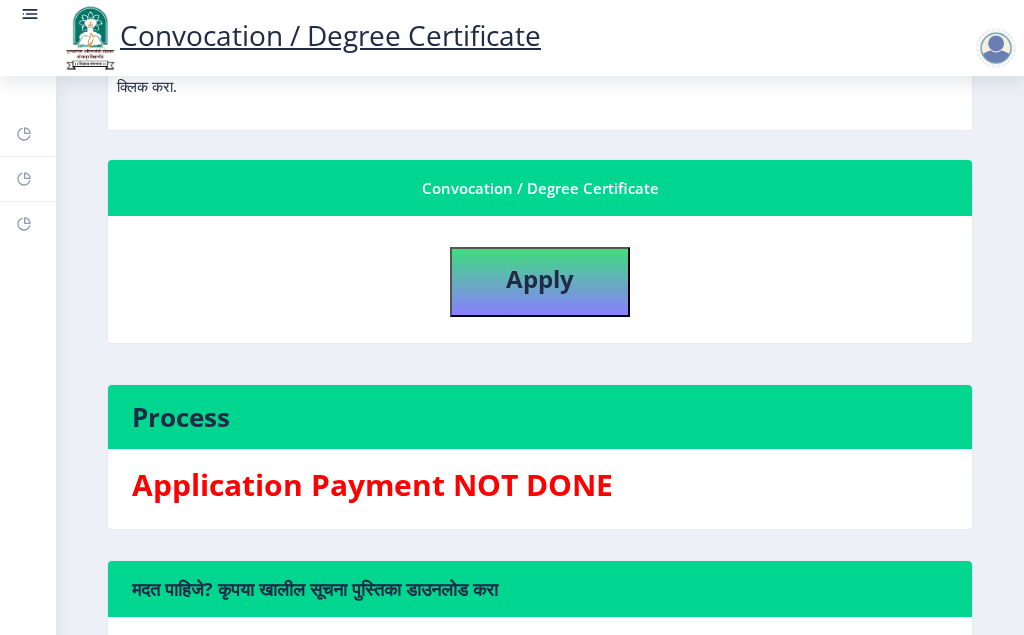 scroll, scrollTop: 378, scrollLeft: 0, axis: vertical 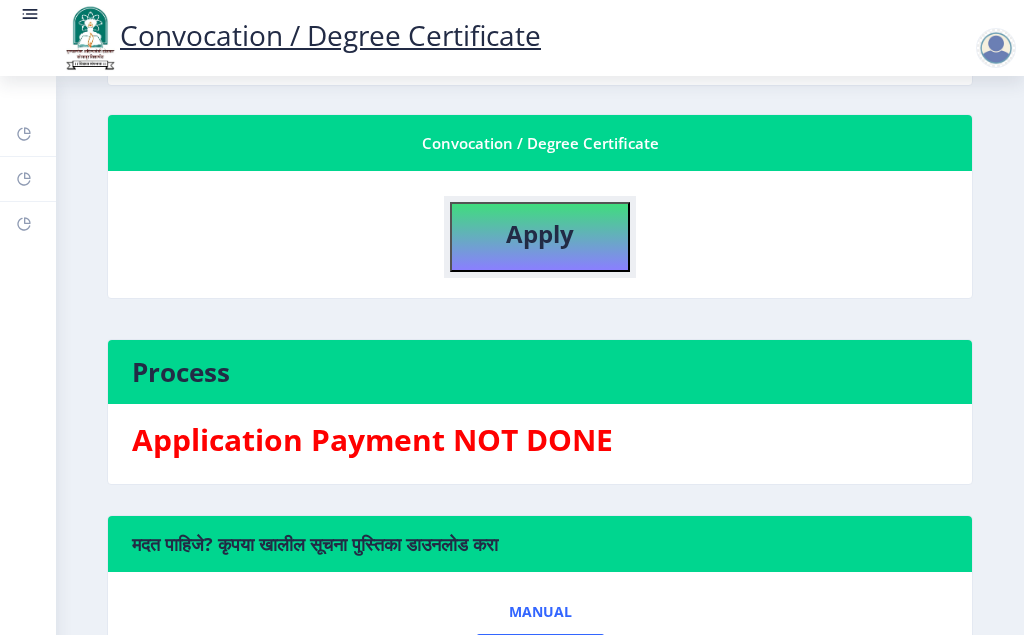 click on "Apply" 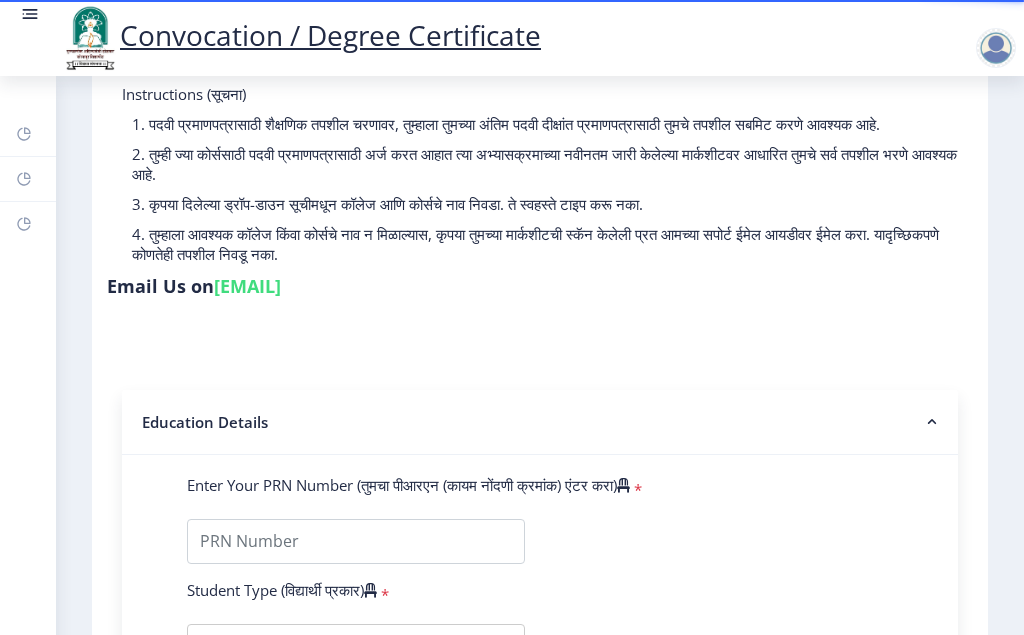 scroll, scrollTop: 0, scrollLeft: 0, axis: both 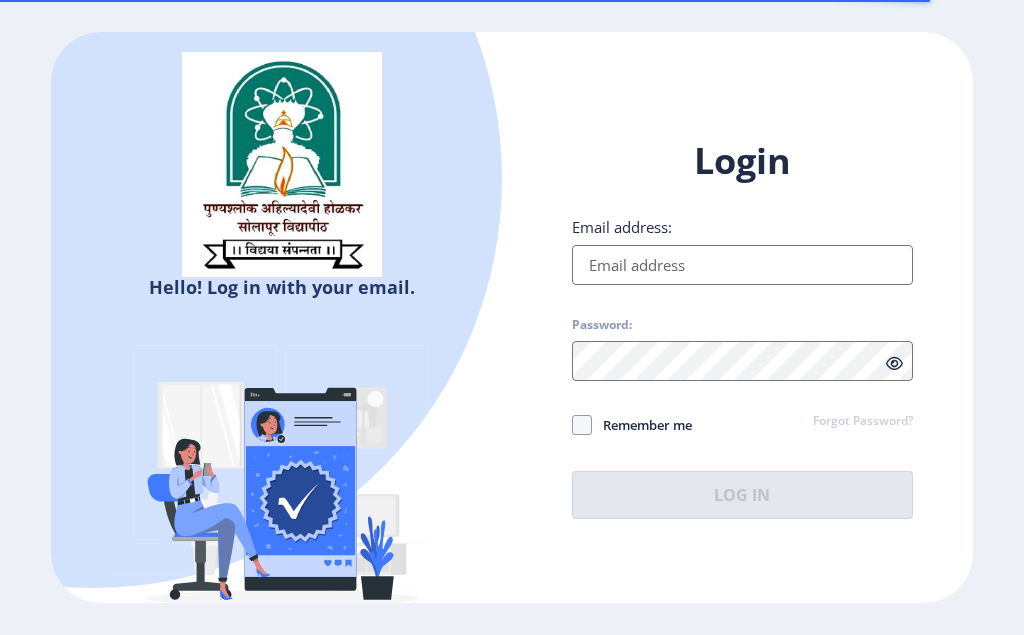 click on "Email address:" at bounding box center (742, 265) 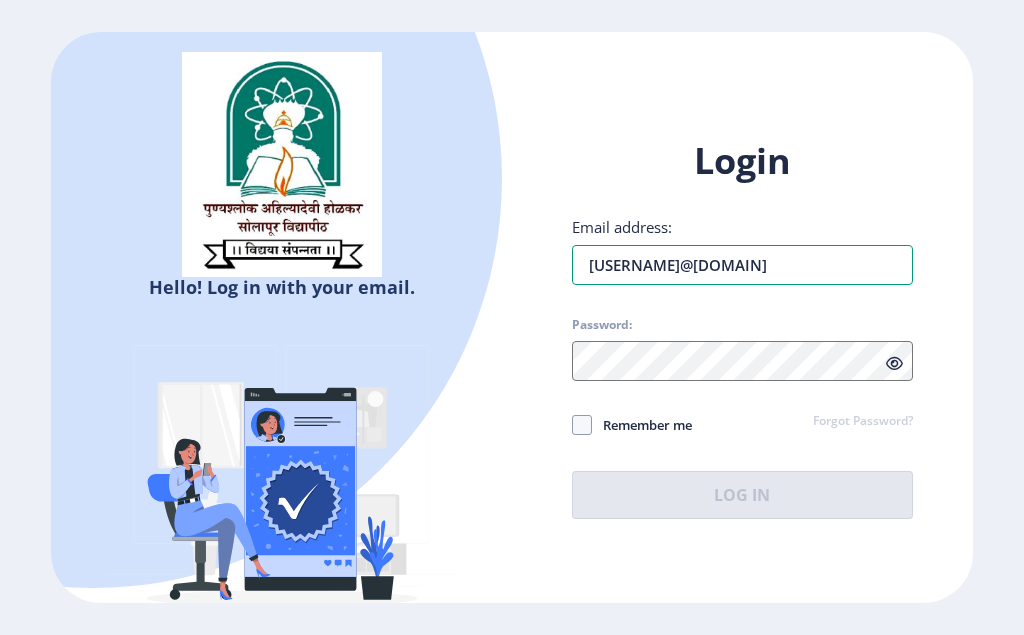 type on "[USERNAME]@[DOMAIN]" 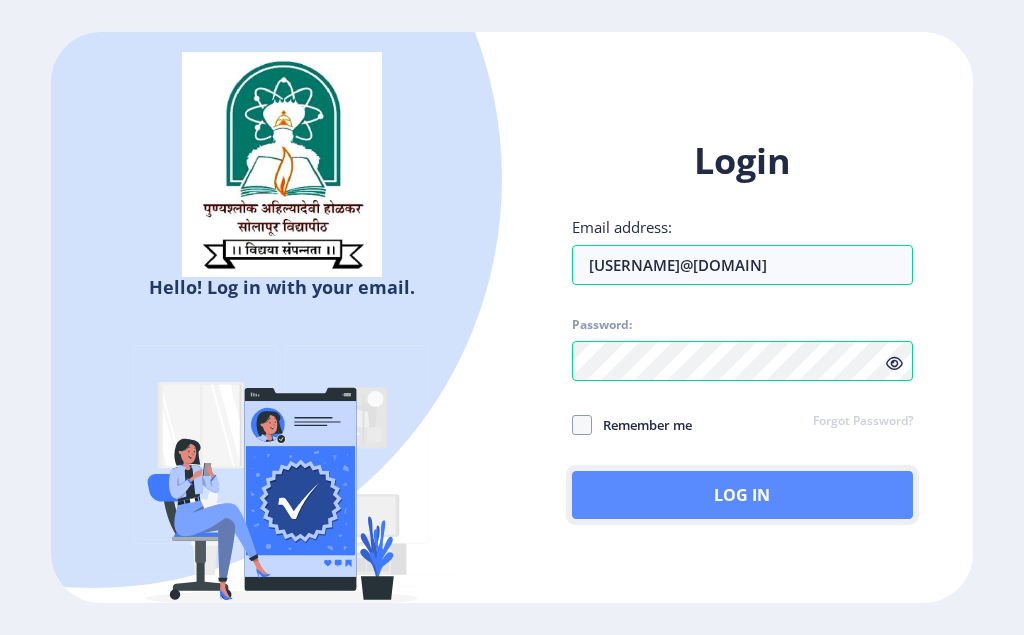 click on "Log In" 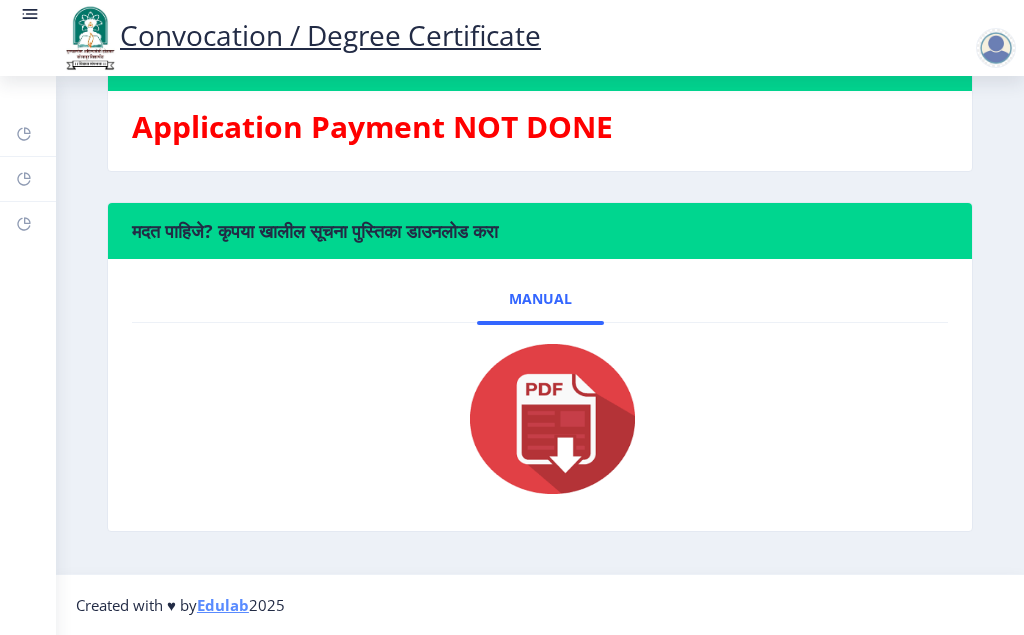 scroll, scrollTop: 0, scrollLeft: 0, axis: both 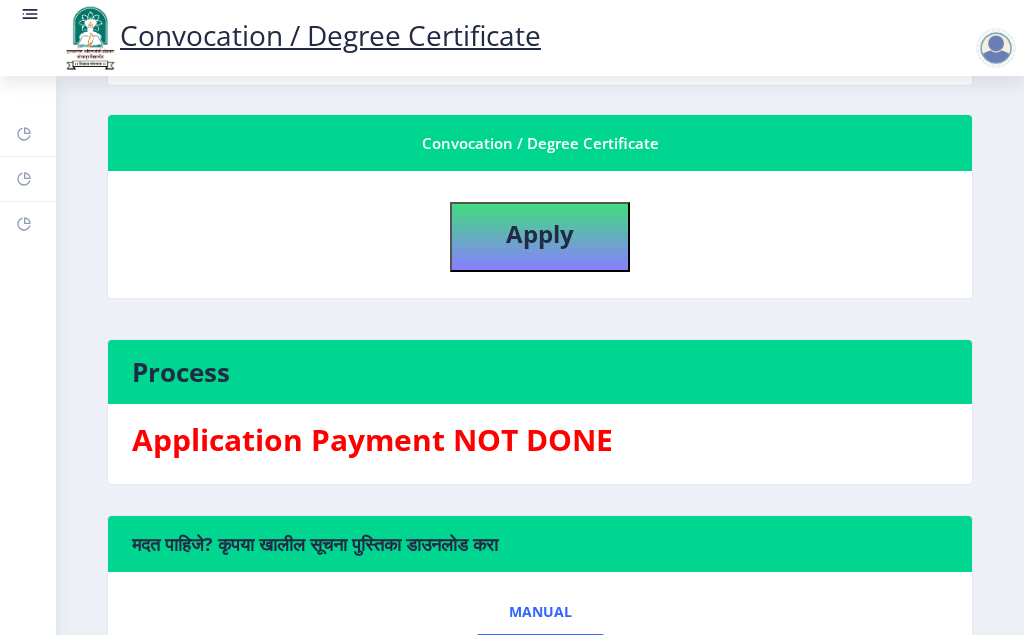 click on "Convocation / Degree Certificate" 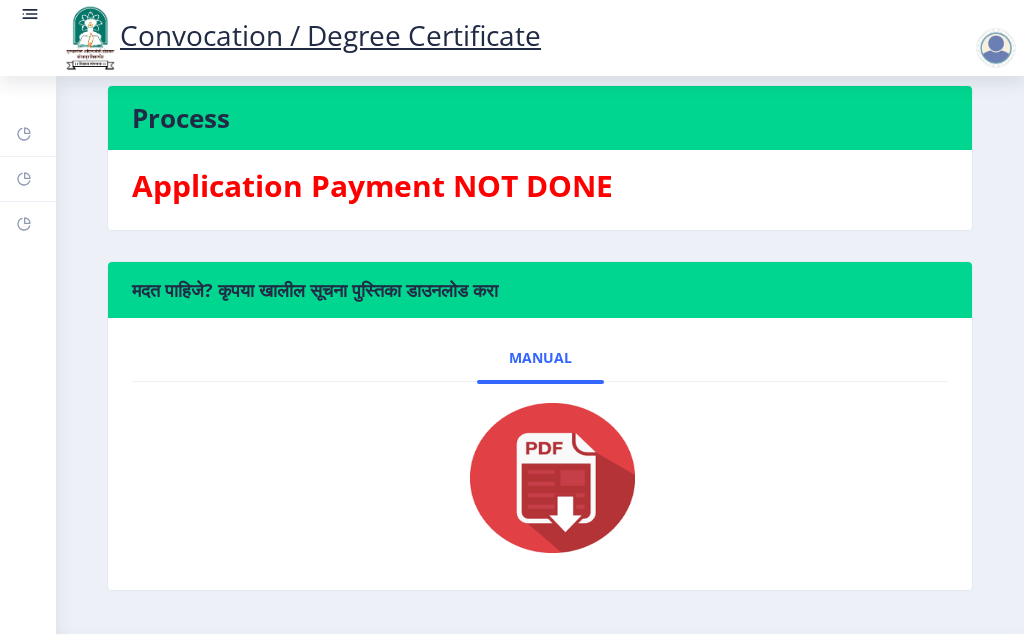 scroll, scrollTop: 691, scrollLeft: 0, axis: vertical 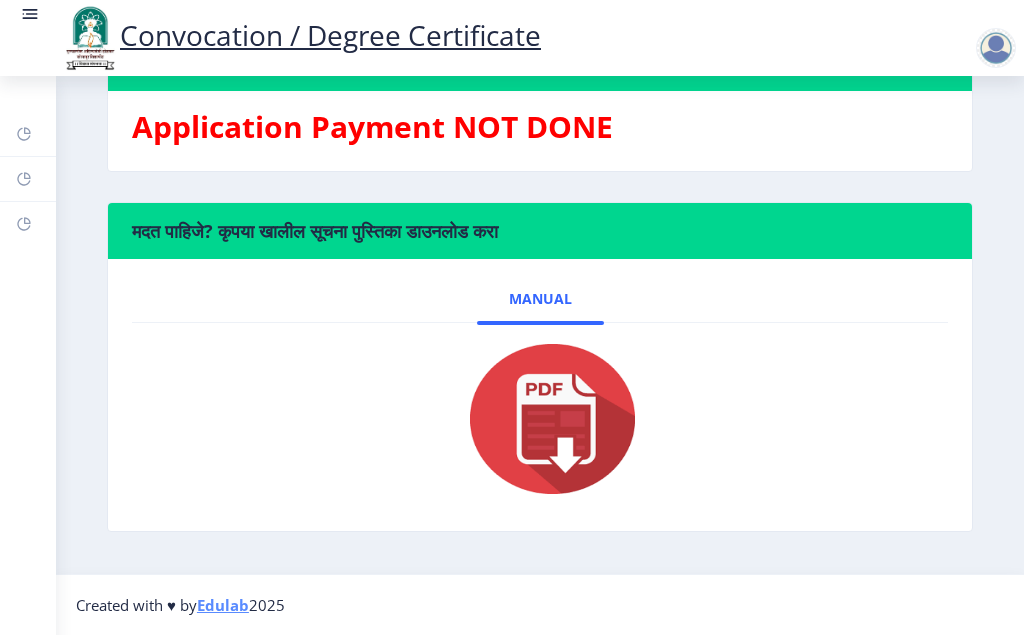 click on "मदत पाहिजे? कृपया खालील सूचना पुस्तिका डाउनलोड करा" 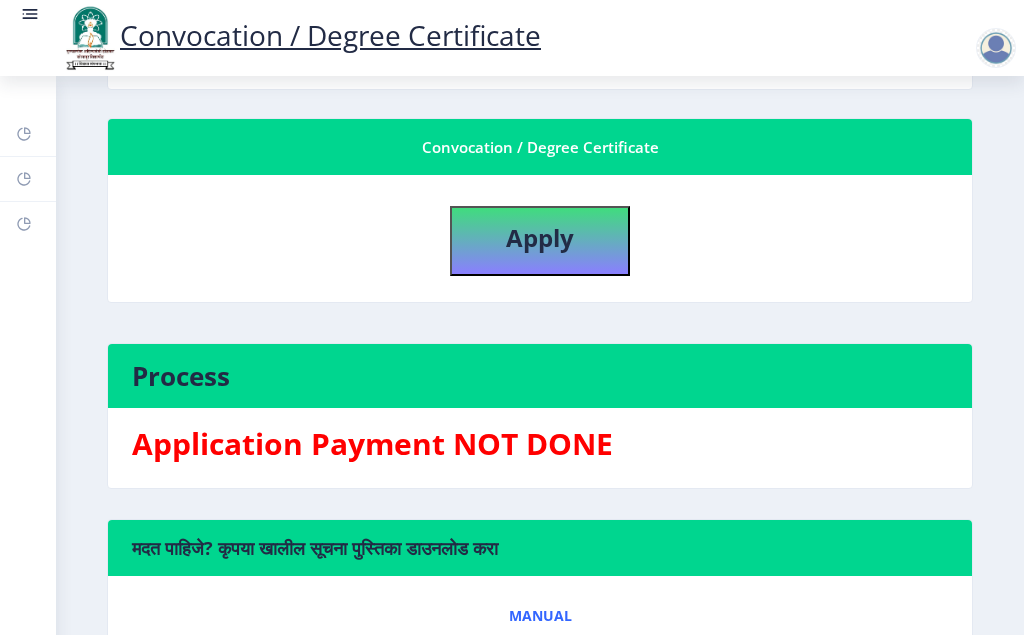 scroll, scrollTop: 0, scrollLeft: 0, axis: both 